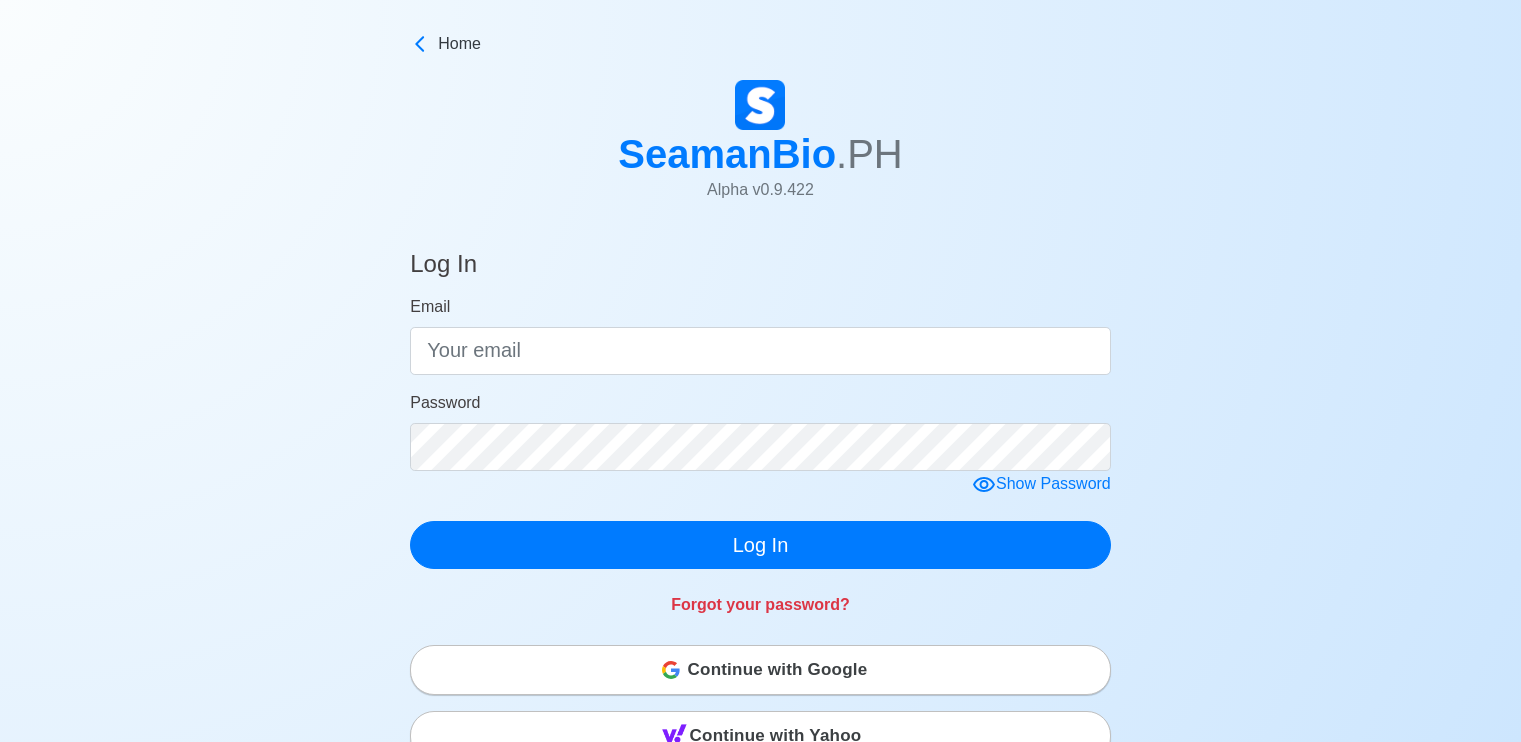 scroll, scrollTop: 0, scrollLeft: 0, axis: both 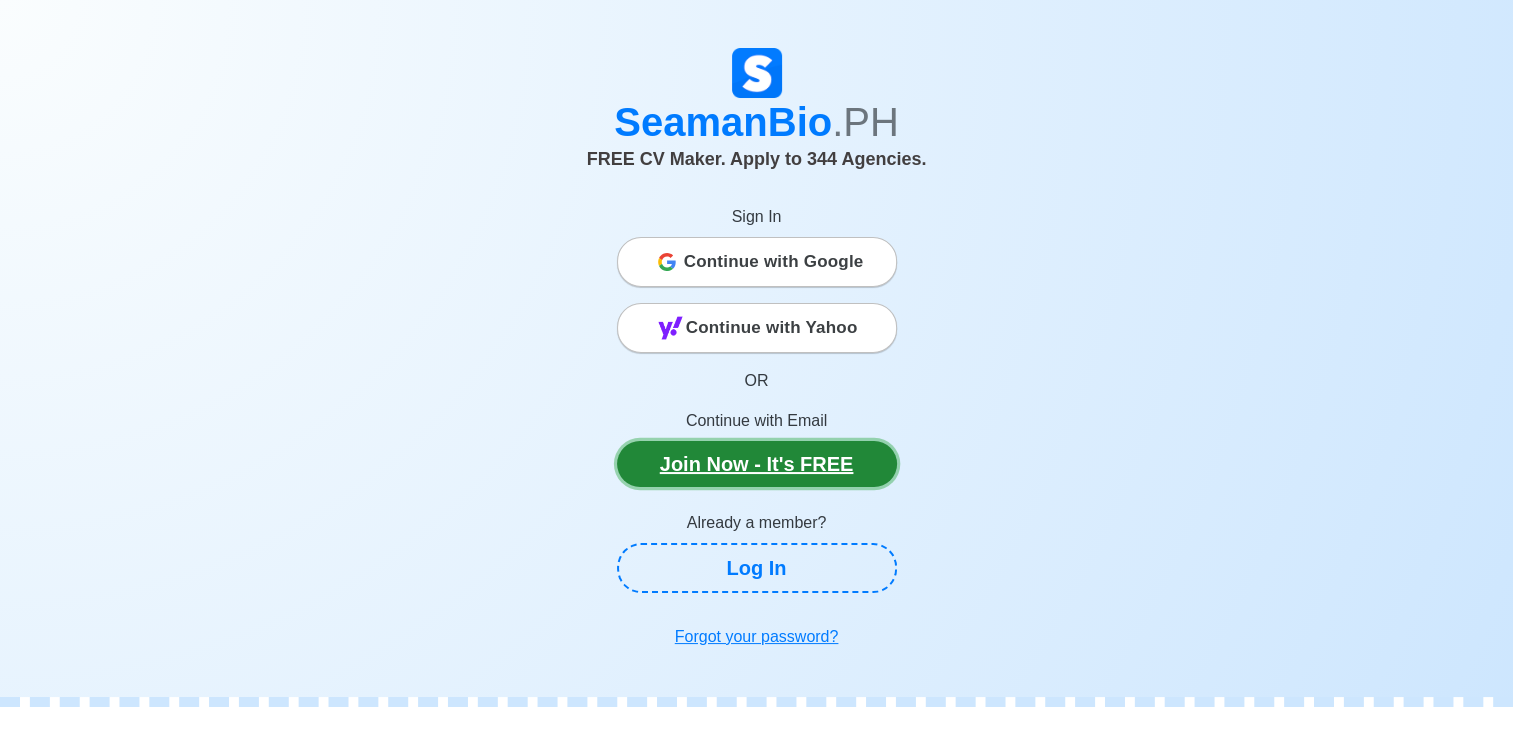 click on "Join Now - It's FREE" at bounding box center (757, 464) 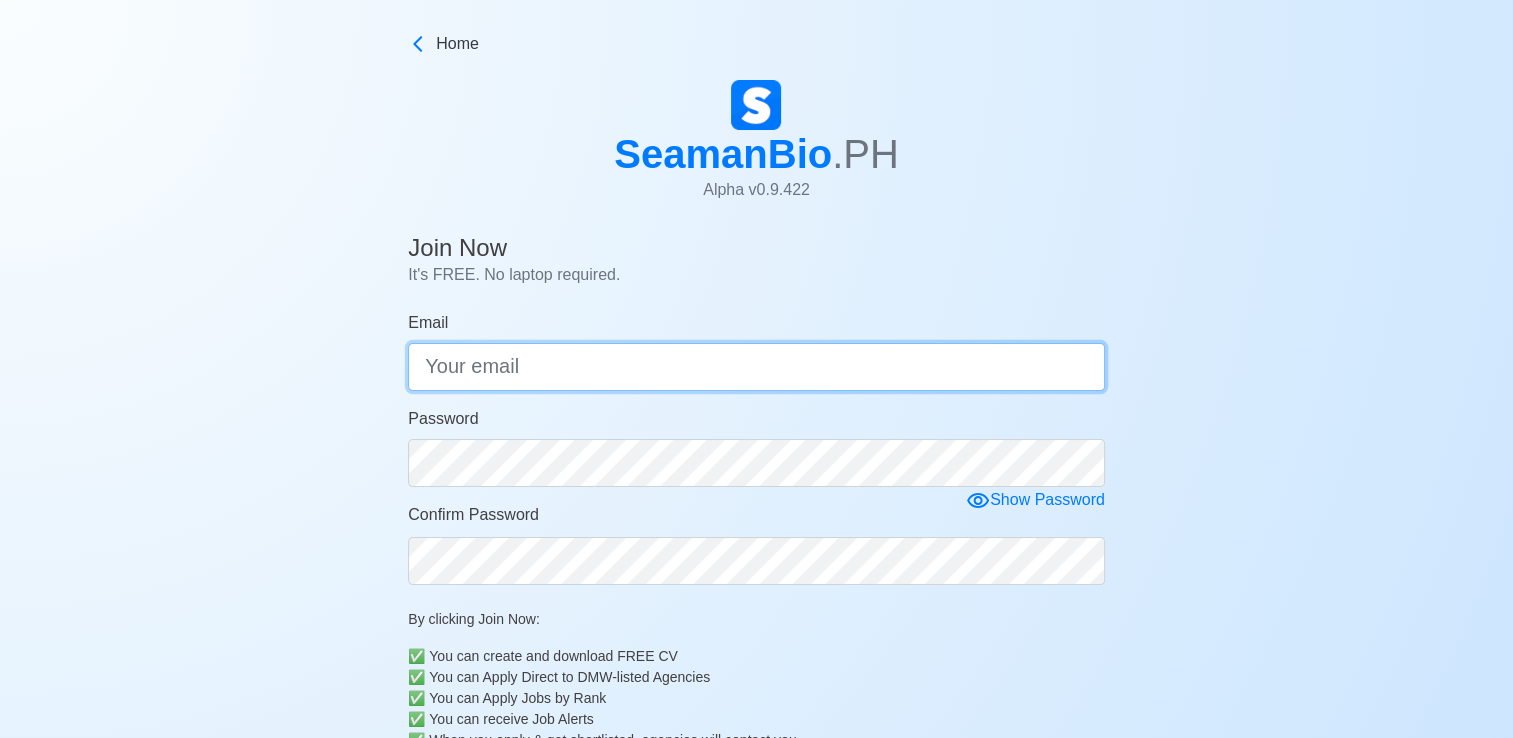 click on "Email" at bounding box center [756, 367] 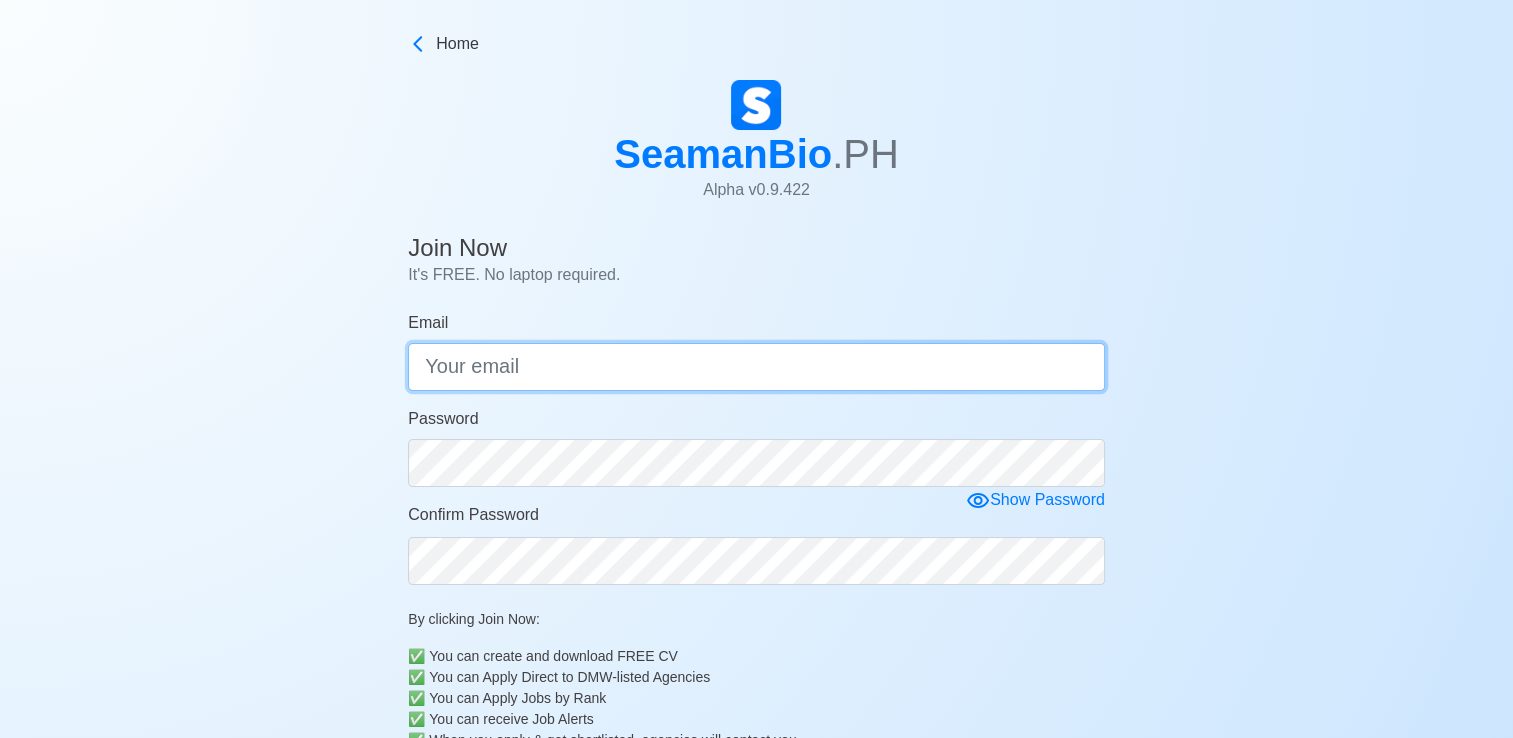type on "[EMAIL]" 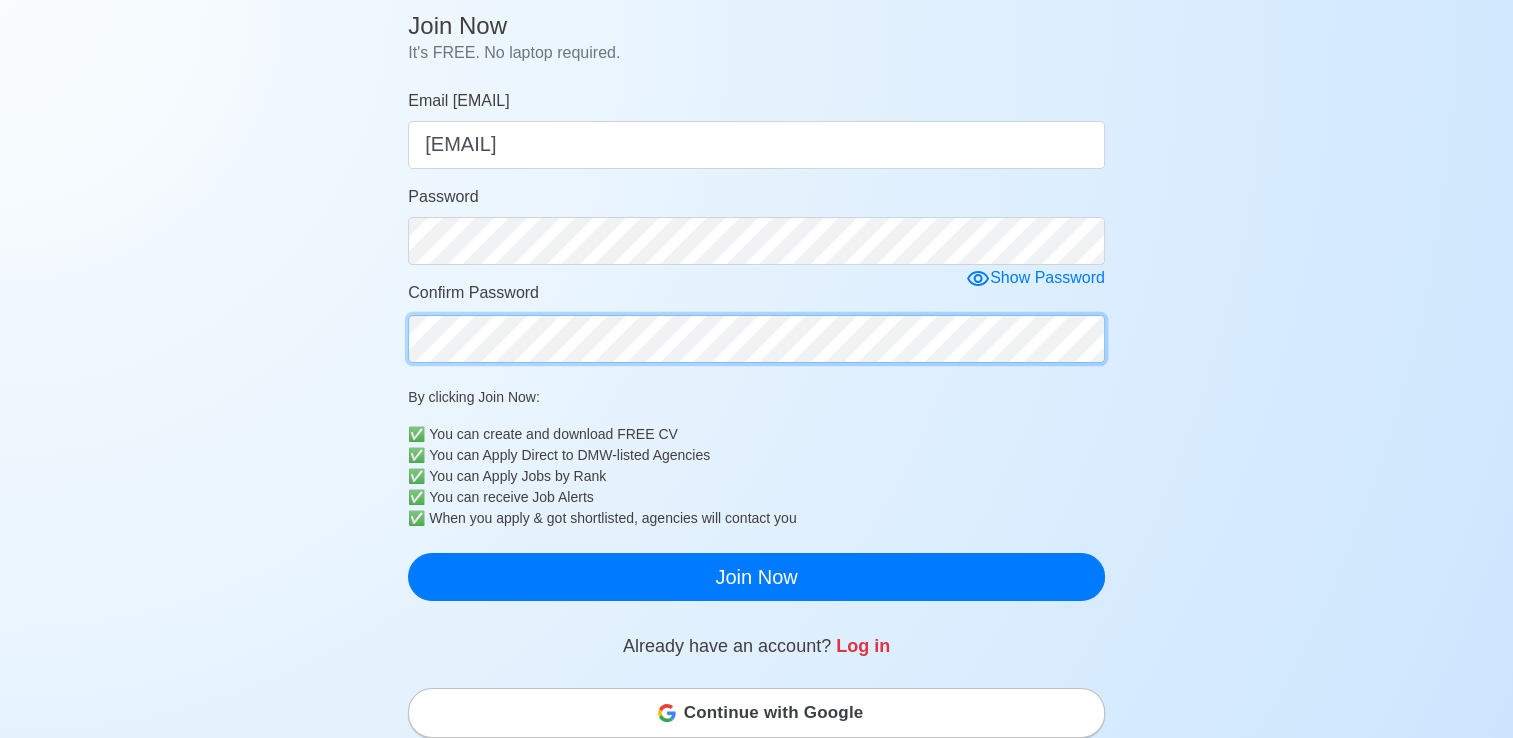 scroll, scrollTop: 252, scrollLeft: 0, axis: vertical 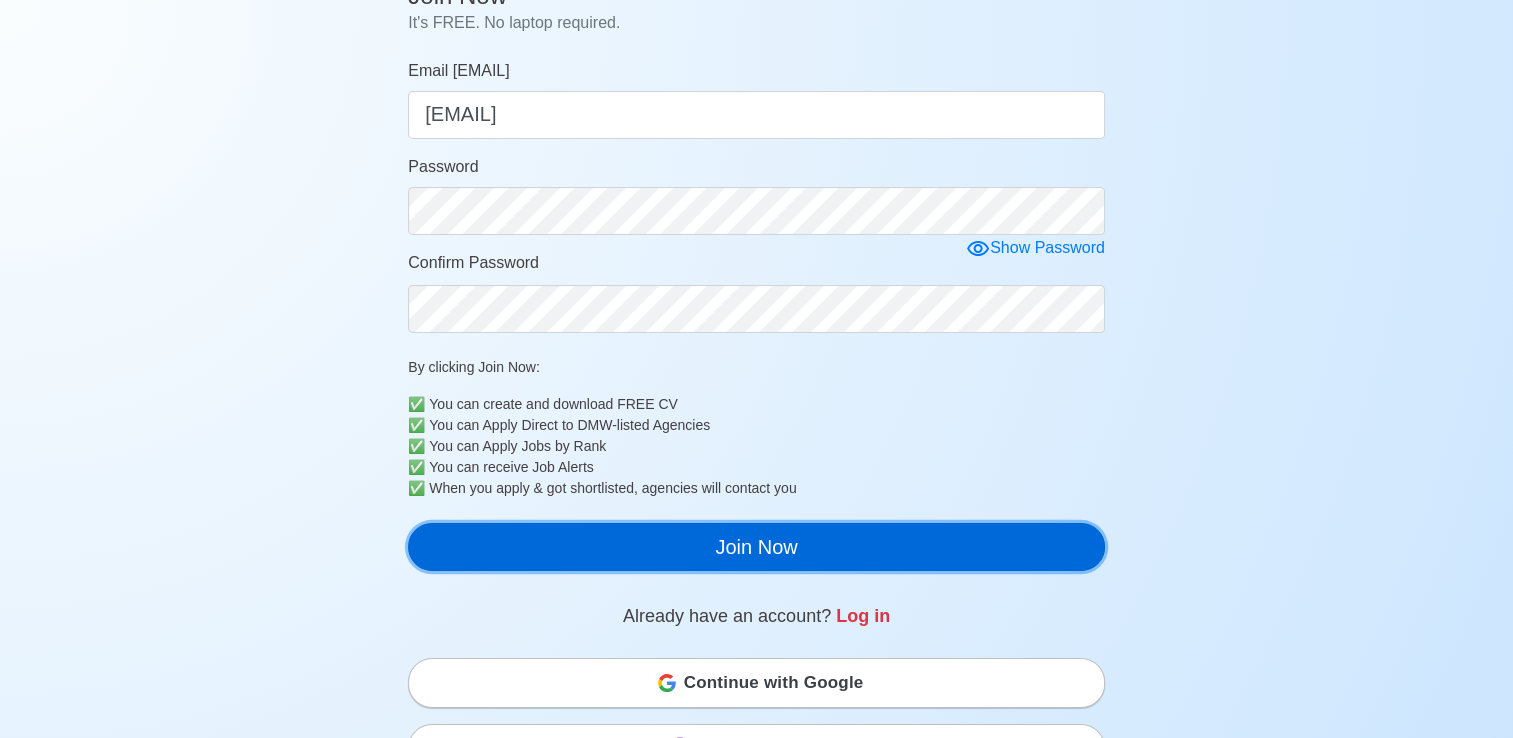 click on "Join Now" at bounding box center (756, 547) 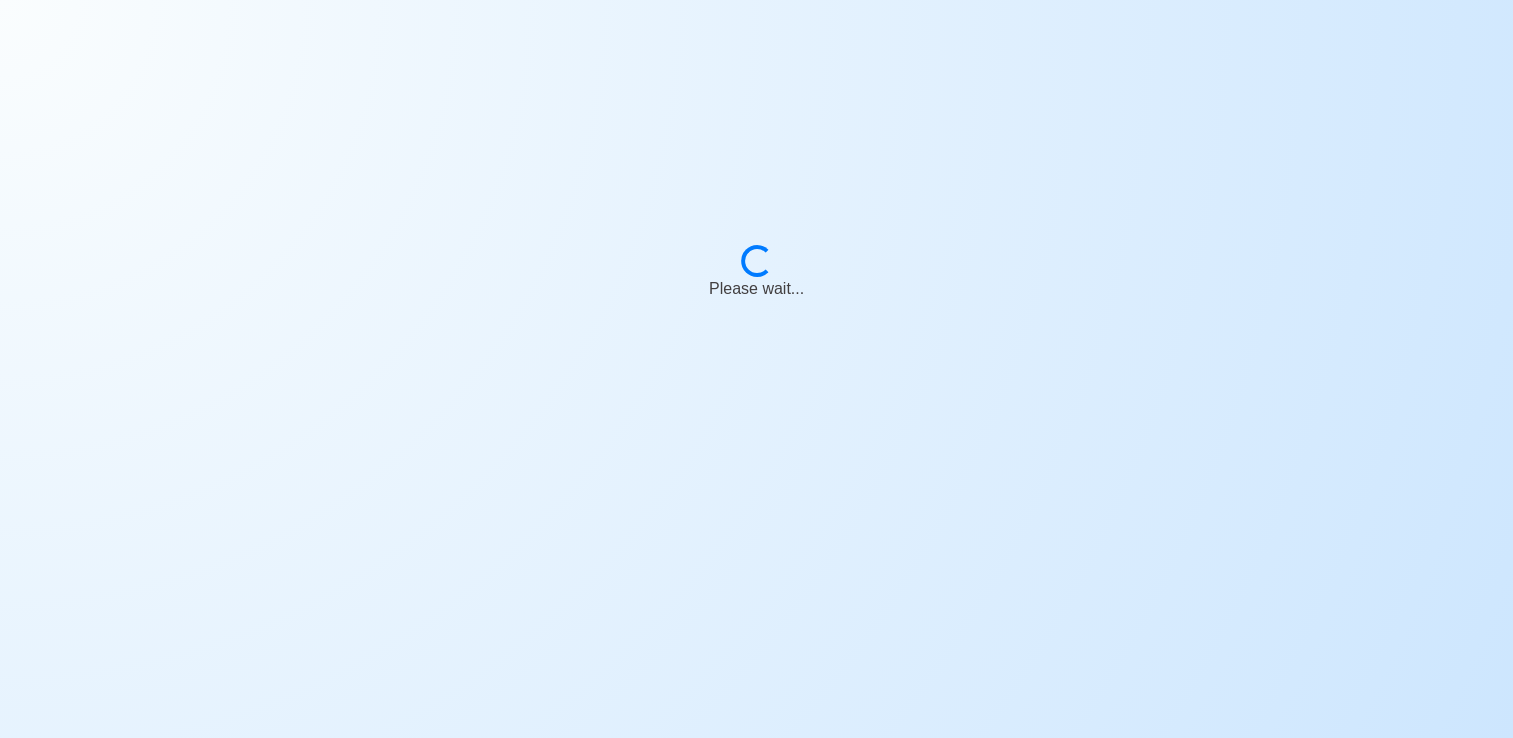 scroll, scrollTop: 24, scrollLeft: 0, axis: vertical 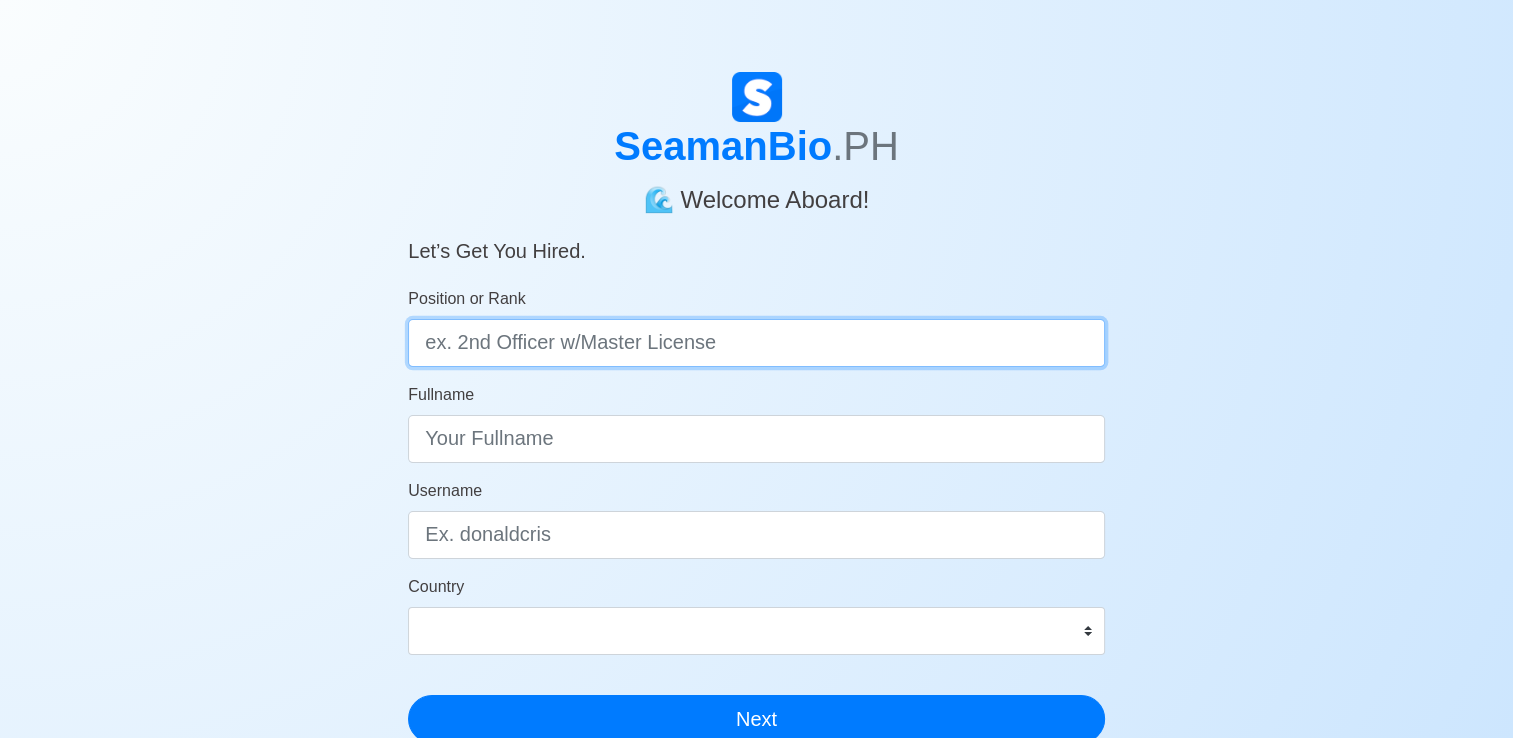 click on "Position or Rank" at bounding box center (756, 343) 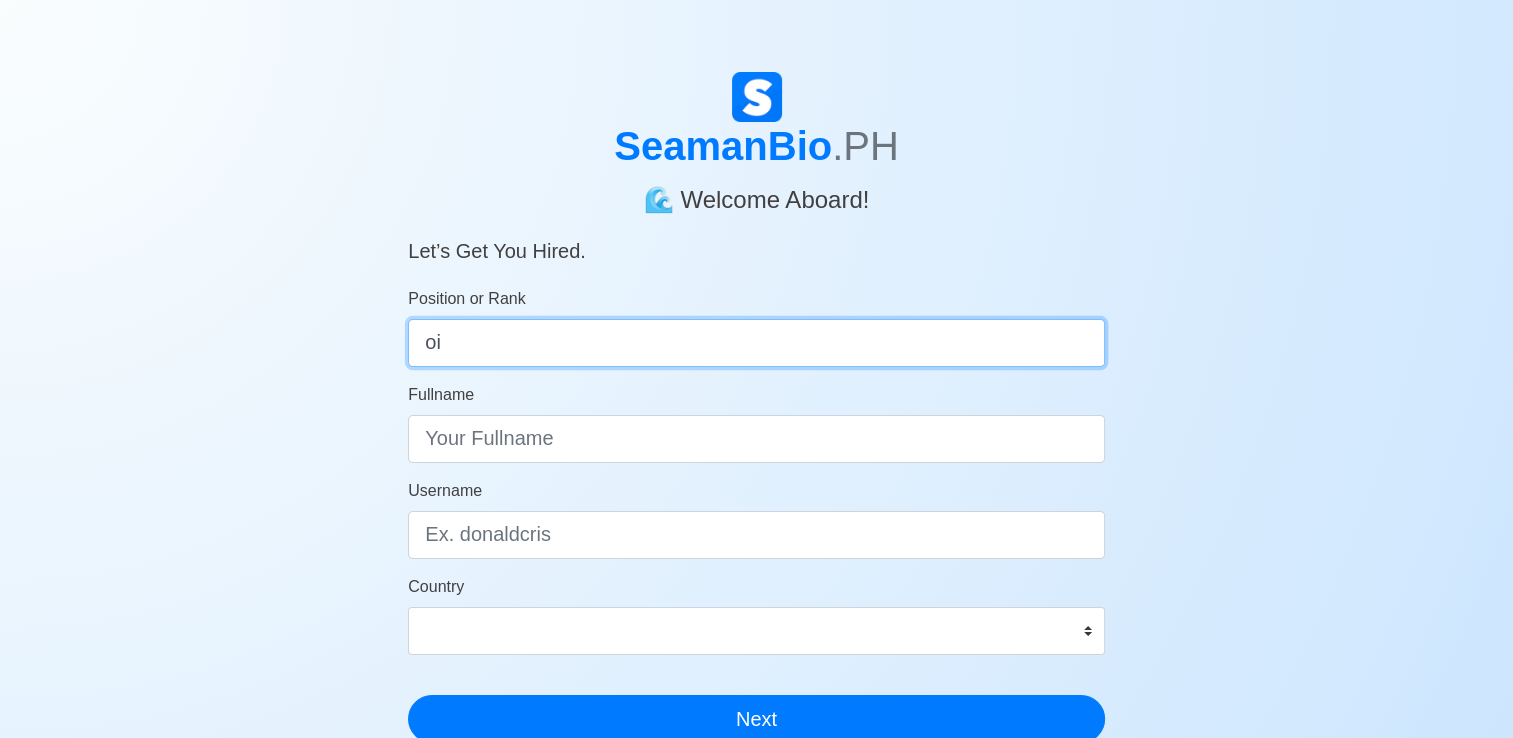 type on "o" 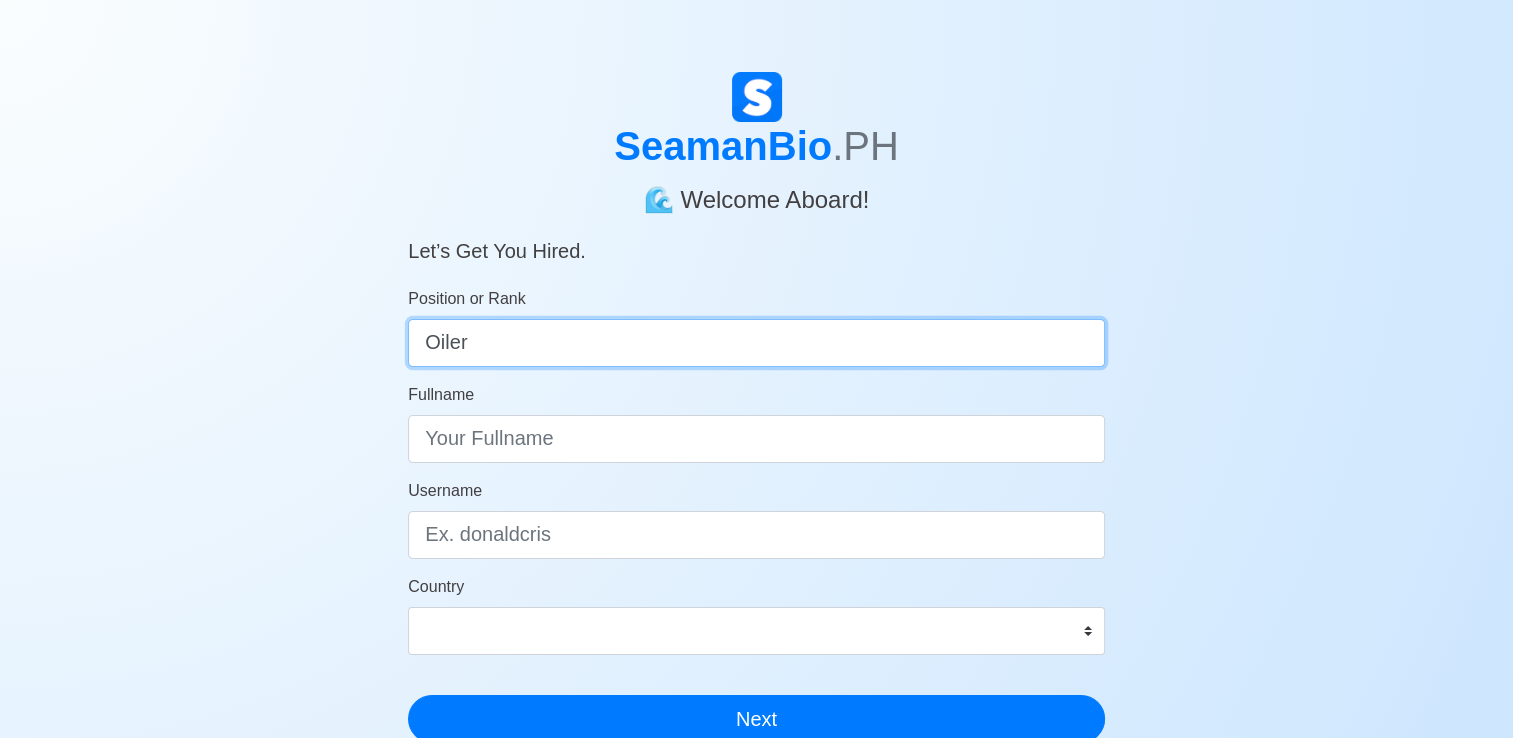 type on "Oiler" 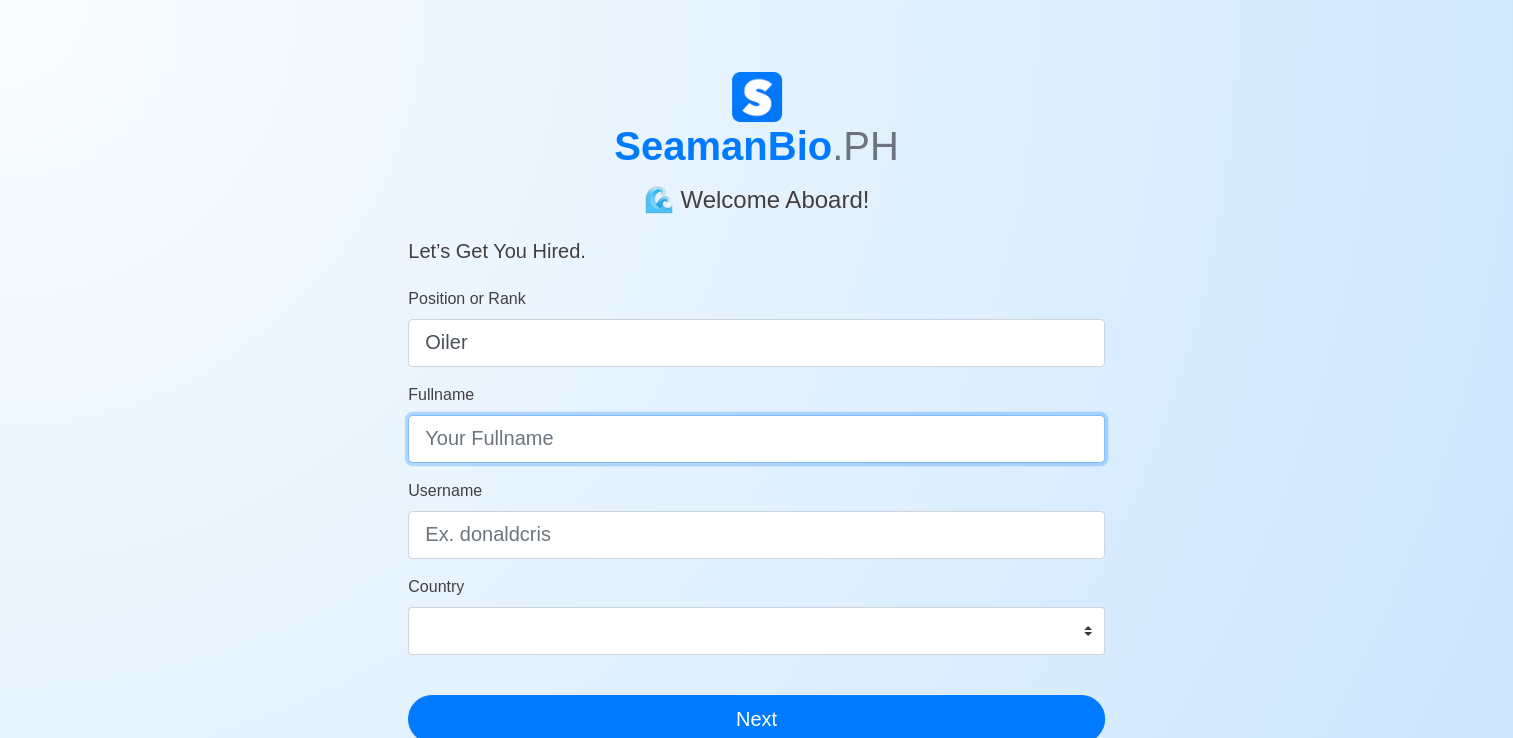 click on "Fullname" at bounding box center [756, 439] 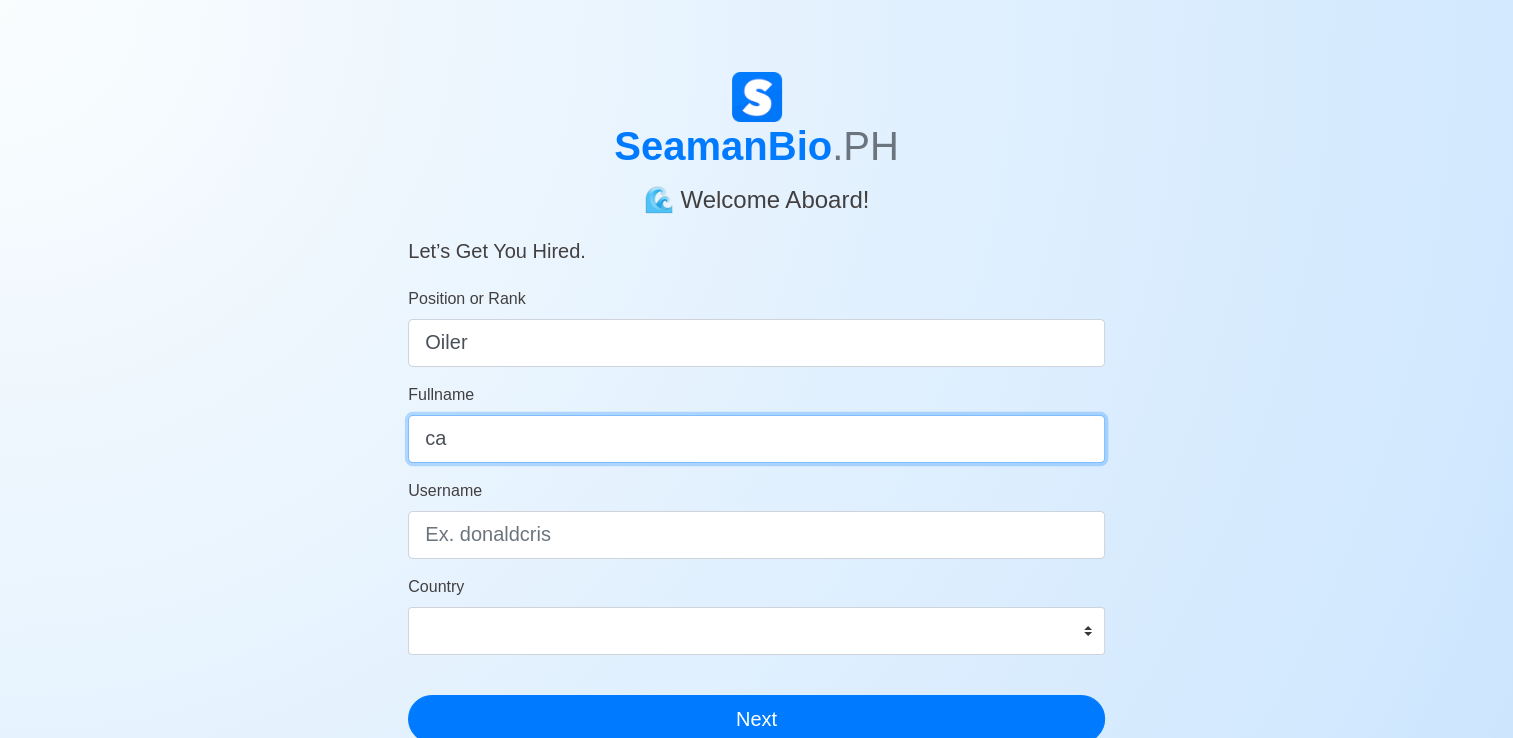 type on "c" 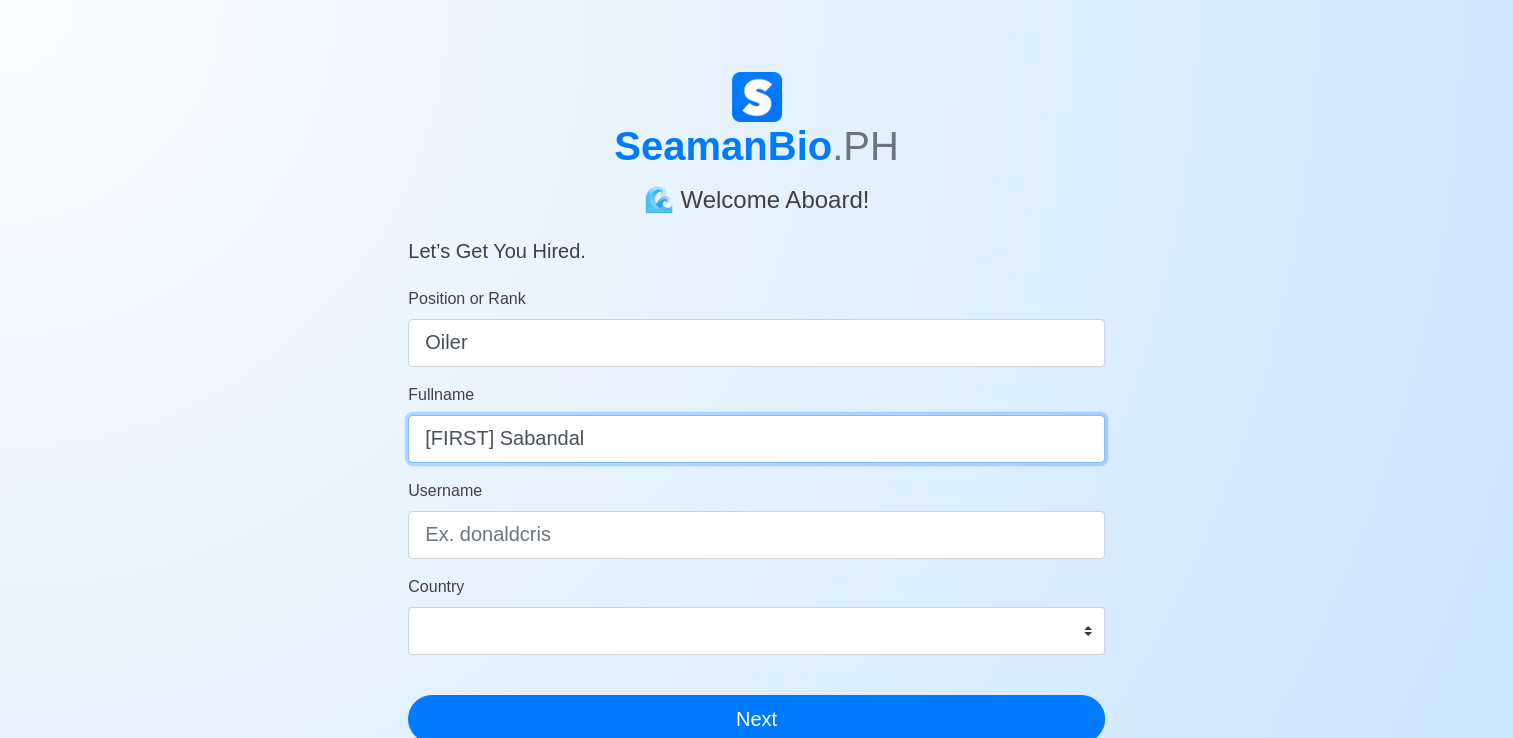 type on "Carlo Sabandal" 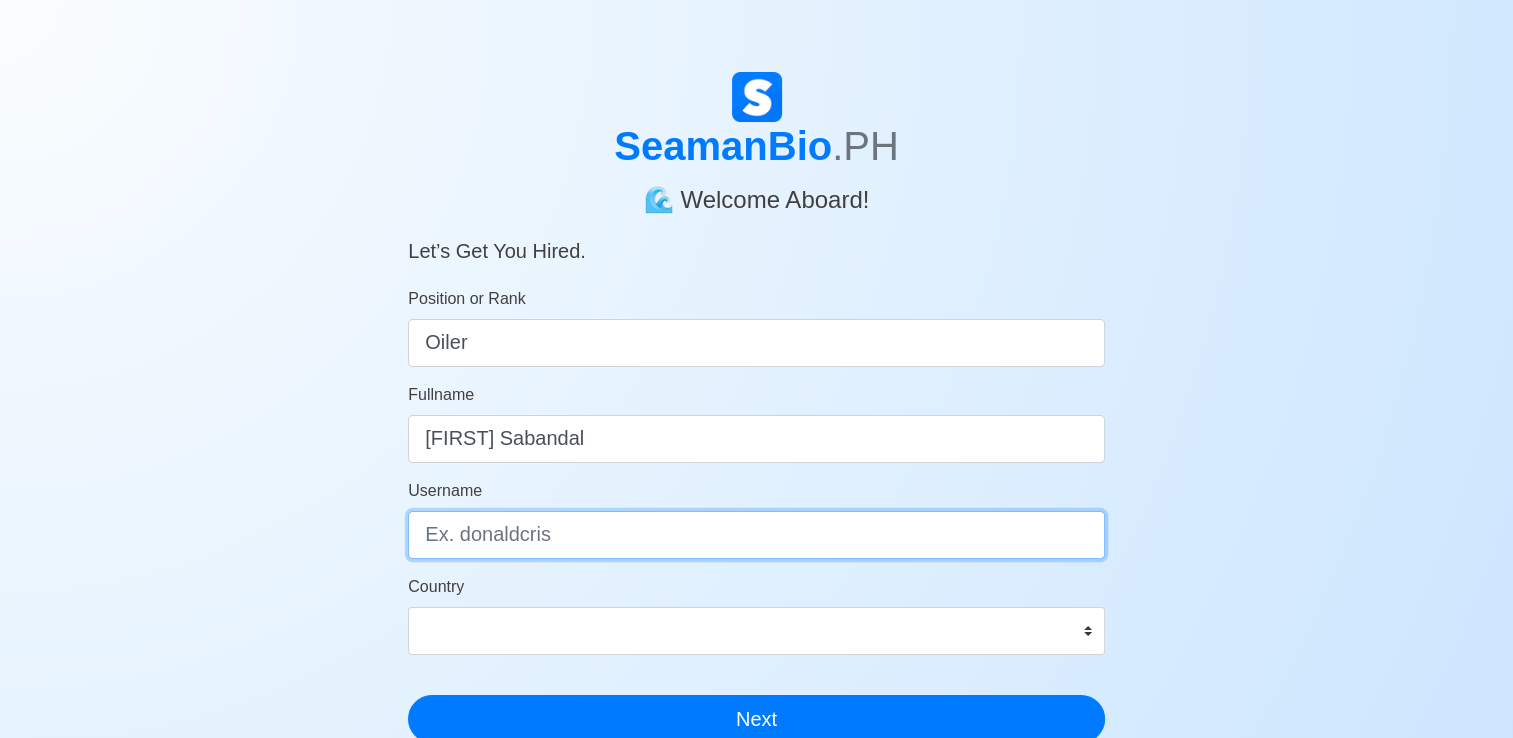 click on "Username" at bounding box center [756, 535] 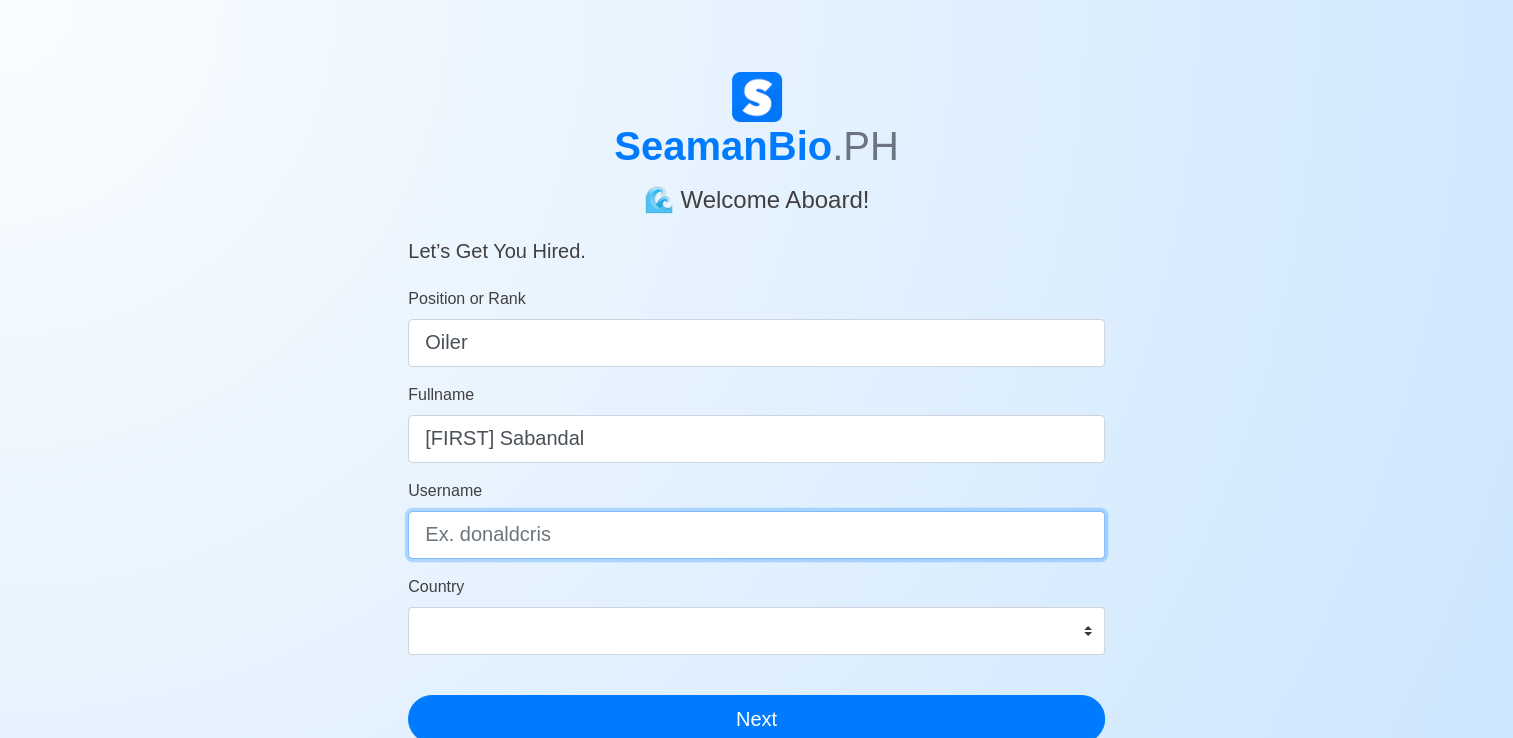 type on "c" 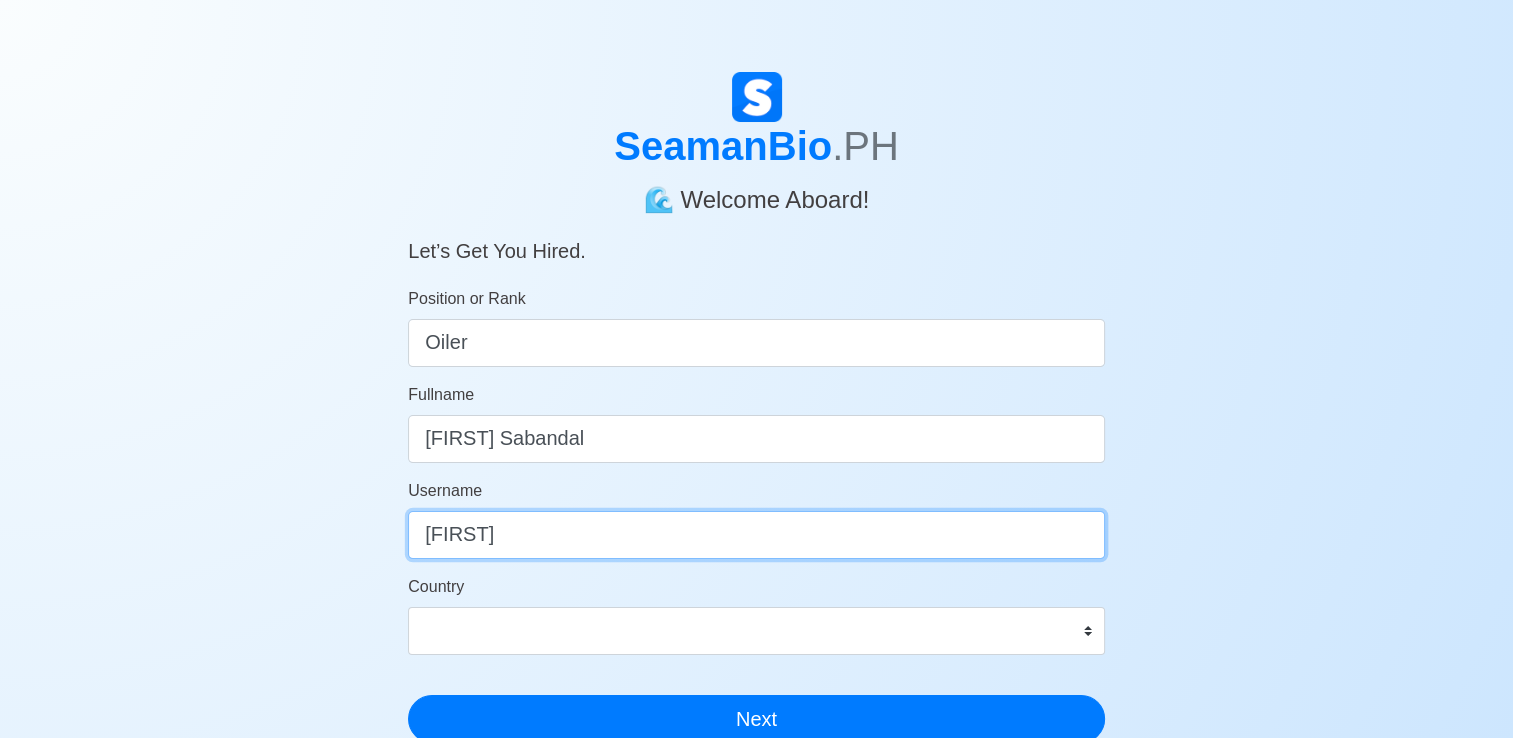 type on "Caloy" 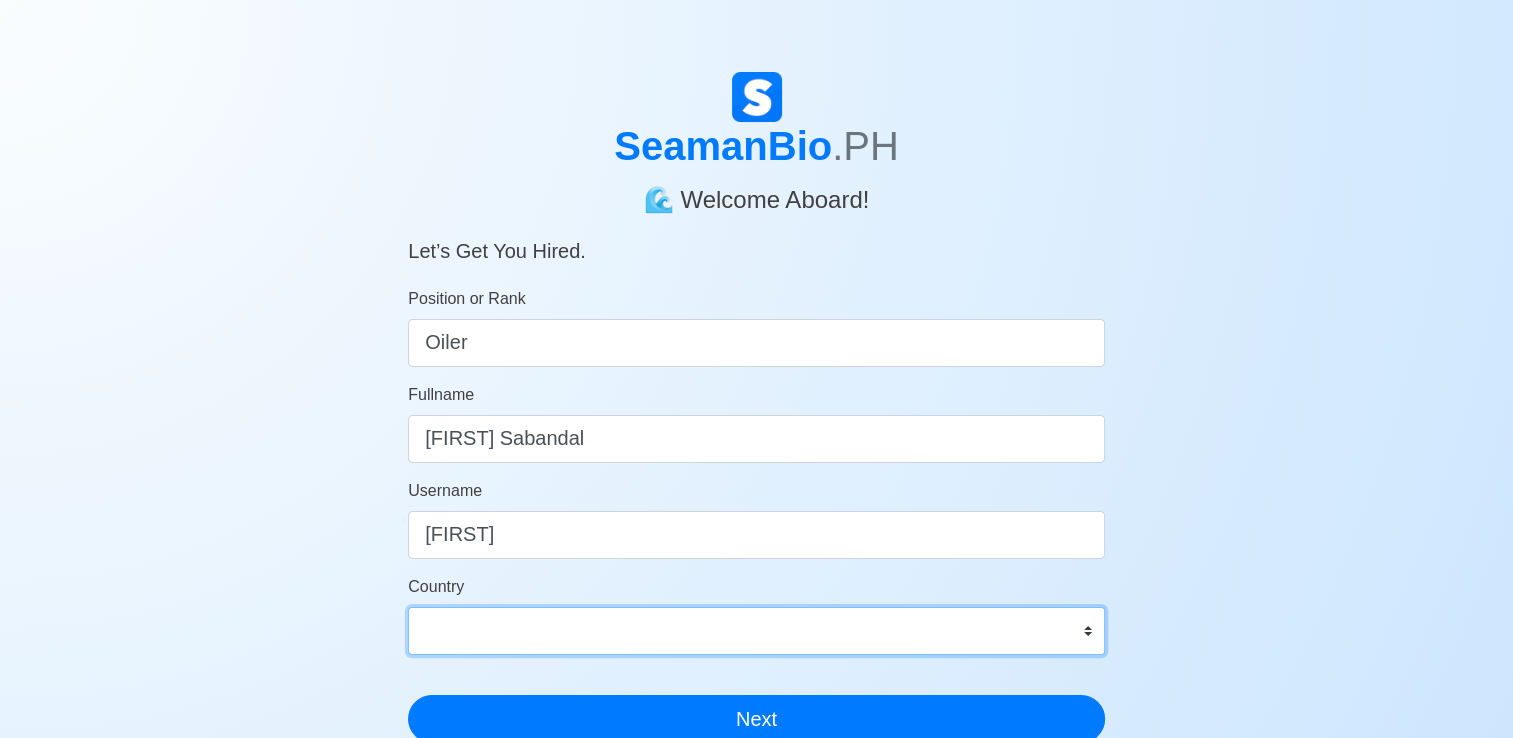 click on "Afghanistan Åland Islands Albania Algeria American Samoa Andorra Angola Anguilla Antarctica Antigua and Barbuda Argentina Armenia Aruba Australia Austria Azerbaijan Bahamas Bahrain Bangladesh Barbados Belarus Belgium Belize Benin Bermuda Bhutan Bolivia, Plurinational State of Bonaire, Sint Eustatius and Saba Bosnia and Herzegovina Botswana Bouvet Island Brazil British Indian Ocean Territory Brunei Darussalam Bulgaria Burkina Faso Burundi Cabo Verde Cambodia Cameroon Canada Cayman Islands Central African Republic Chad Chile China Christmas Island Cocos (Keeling) Islands Colombia Comoros Congo Congo, Democratic Republic of the Cook Islands Costa Rica Croatia Cuba Curaçao Cyprus Czechia Côte d'Ivoire Denmark Djibouti Dominica Dominican Republic Ecuador Egypt El Salvador Equatorial Guinea Eritrea Estonia Eswatini Ethiopia Falkland Islands (Malvinas) Faroe Islands Fiji Finland France French Guiana French Polynesia French Southern Territories Gabon Gambia Georgia Germany Ghana Gibraltar Greece Greenland Grenada" at bounding box center (756, 631) 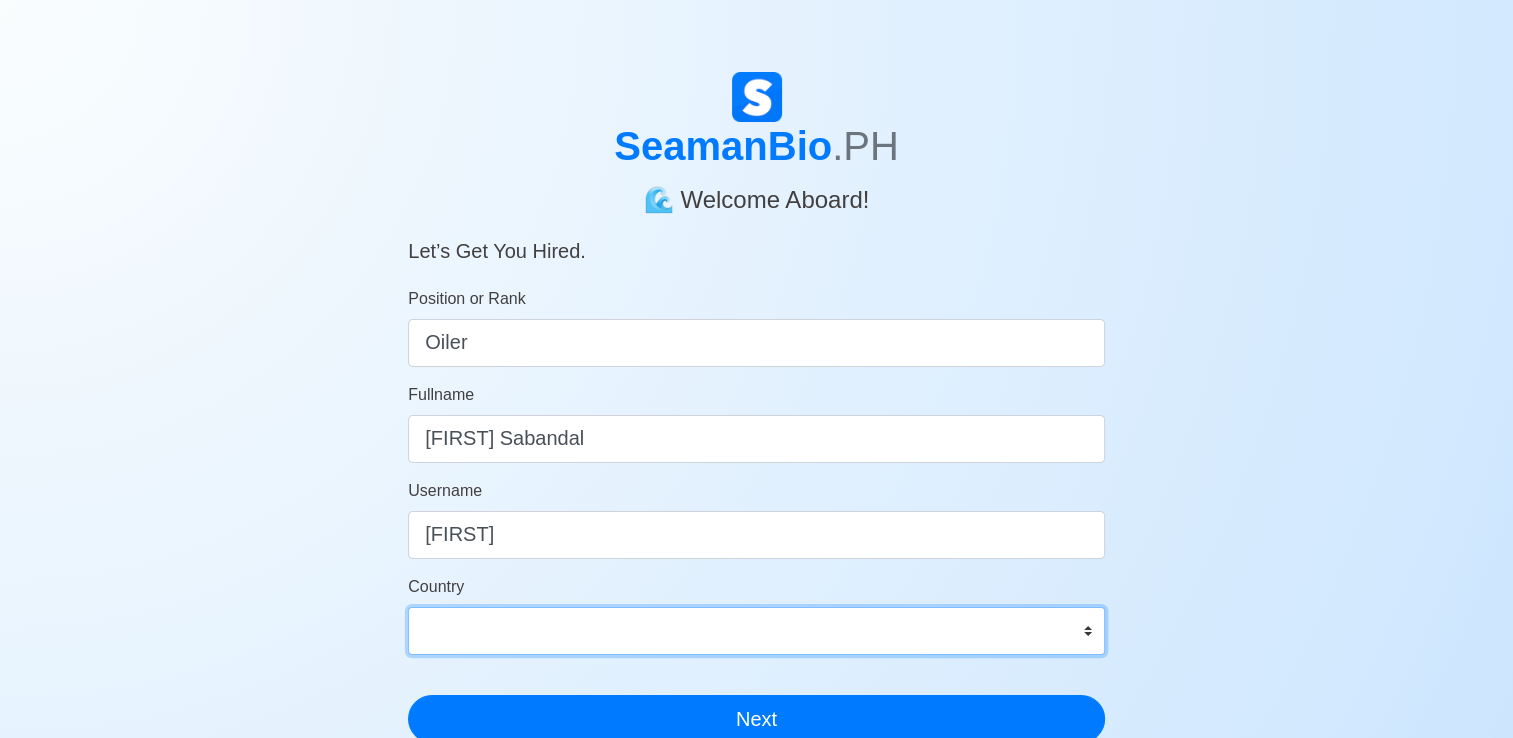 select on "PH" 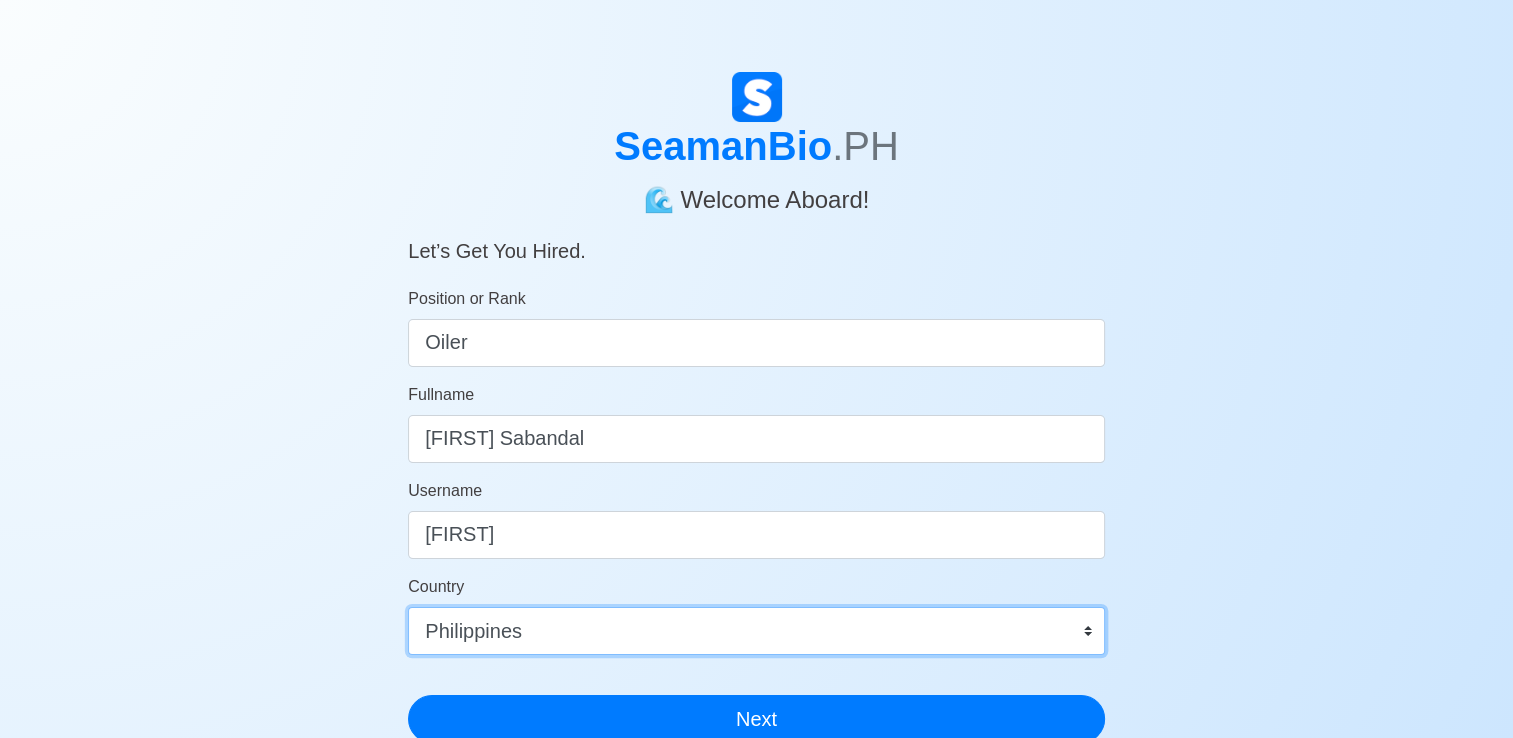 click on "Afghanistan Åland Islands Albania Algeria American Samoa Andorra Angola Anguilla Antarctica Antigua and Barbuda Argentina Armenia Aruba Australia Austria Azerbaijan Bahamas Bahrain Bangladesh Barbados Belarus Belgium Belize Benin Bermuda Bhutan Bolivia, Plurinational State of Bonaire, Sint Eustatius and Saba Bosnia and Herzegovina Botswana Bouvet Island Brazil British Indian Ocean Territory Brunei Darussalam Bulgaria Burkina Faso Burundi Cabo Verde Cambodia Cameroon Canada Cayman Islands Central African Republic Chad Chile China Christmas Island Cocos (Keeling) Islands Colombia Comoros Congo Congo, Democratic Republic of the Cook Islands Costa Rica Croatia Cuba Curaçao Cyprus Czechia Côte d'Ivoire Denmark Djibouti Dominica Dominican Republic Ecuador Egypt El Salvador Equatorial Guinea Eritrea Estonia Eswatini Ethiopia Falkland Islands (Malvinas) Faroe Islands Fiji Finland France French Guiana French Polynesia French Southern Territories Gabon Gambia Georgia Germany Ghana Gibraltar Greece Greenland Grenada" at bounding box center (756, 631) 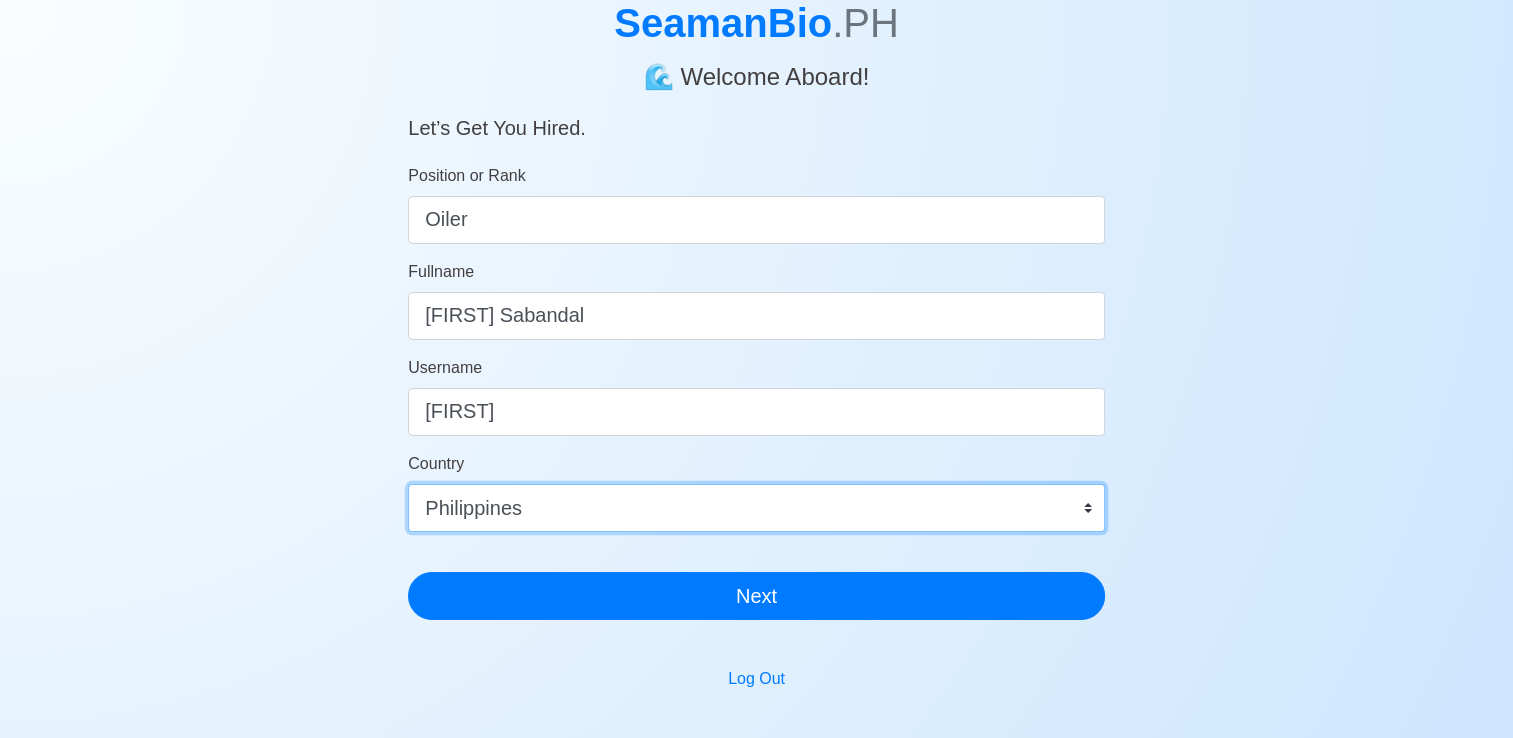 scroll, scrollTop: 131, scrollLeft: 0, axis: vertical 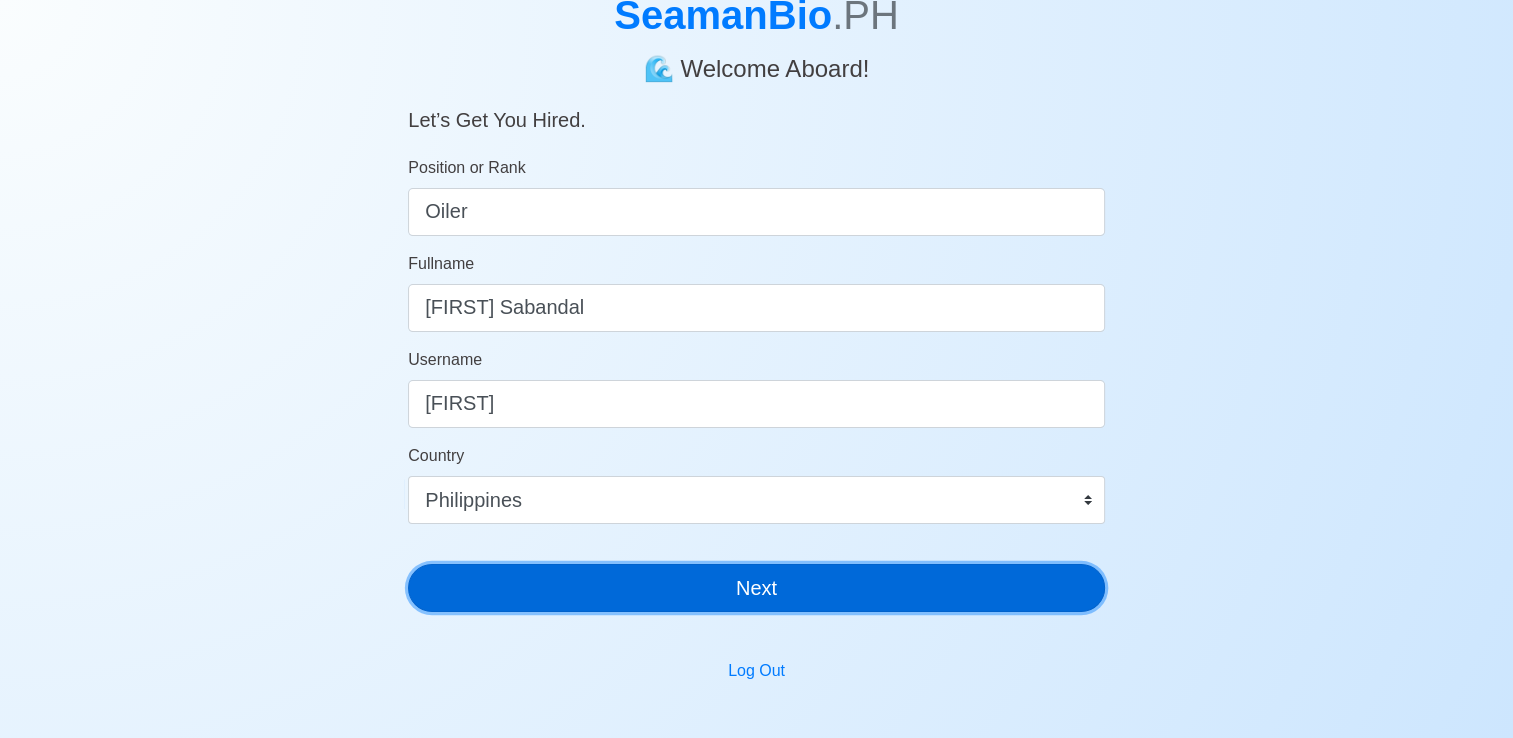 click on "Next" at bounding box center (756, 588) 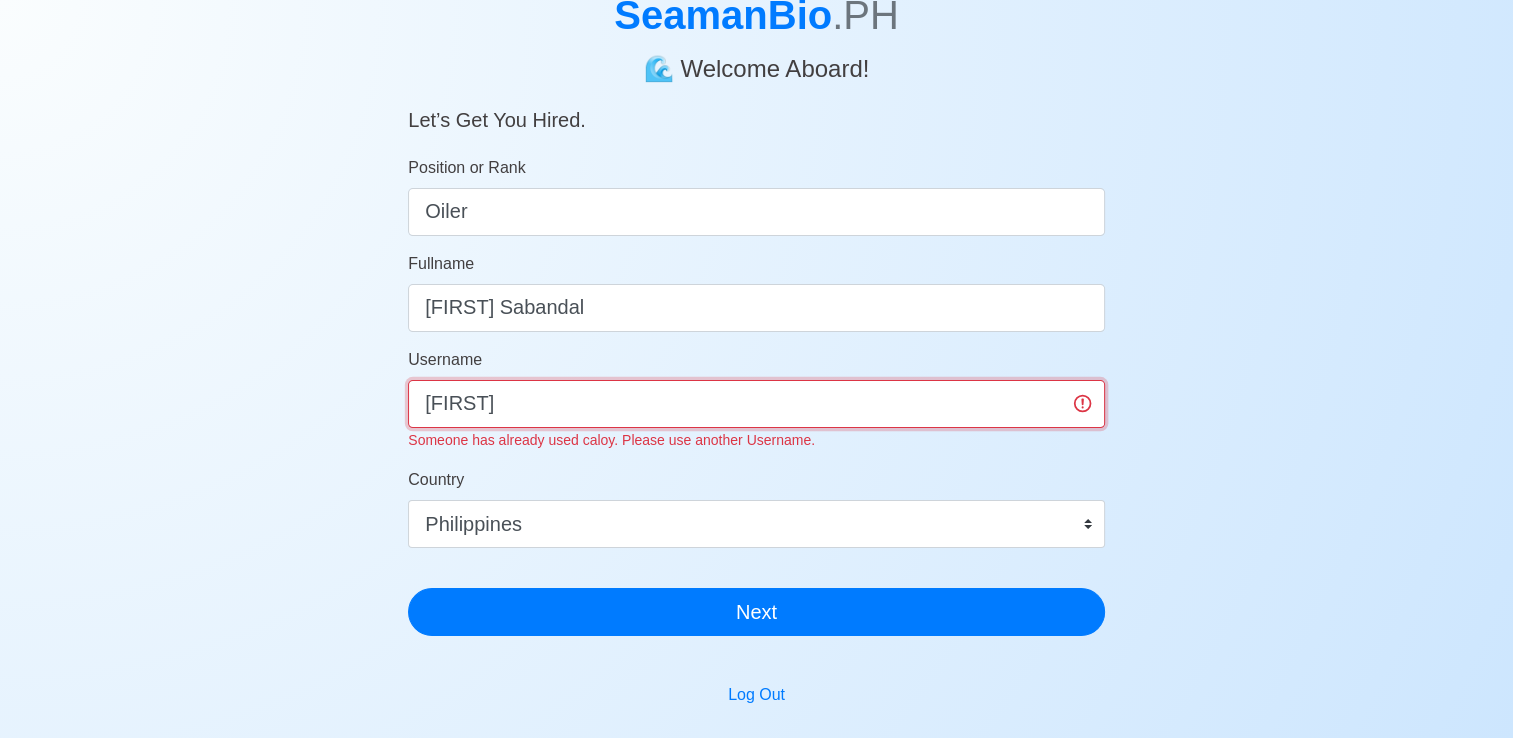 click on "Caloy" at bounding box center (756, 404) 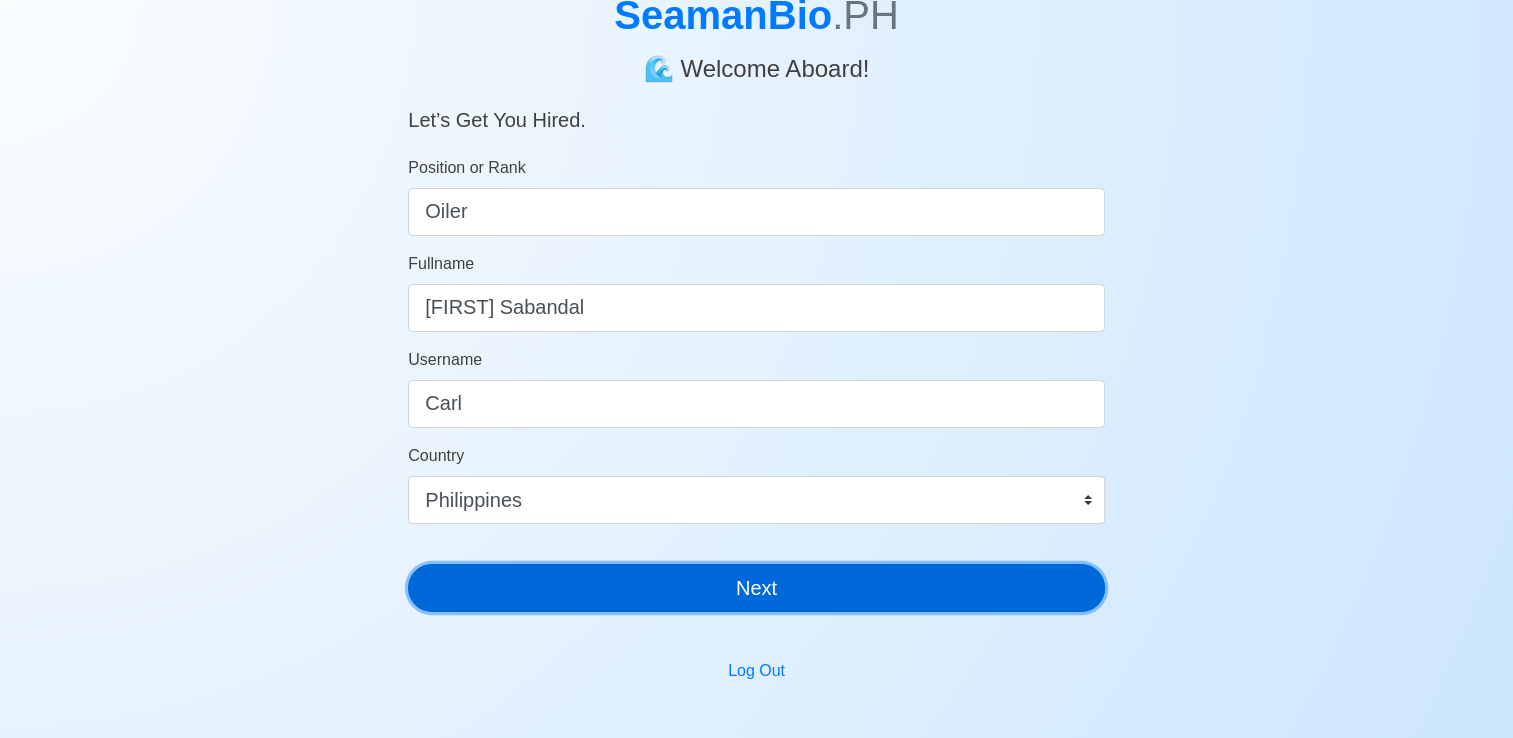 click on "SeamanBio .PH 🌊 Welcome Aboard! Let’s Get You Hired. Position or Rank Oiler Fullname Carlo Sabandal Username Carl Country Afghanistan Åland Islands Albania Algeria American Samoa Andorra Angola Anguilla Antarctica Antigua and Barbuda Argentina Armenia Aruba Australia Austria Azerbaijan Bahamas Bahrain Bangladesh Barbados Belarus Belgium Belize Benin Bermuda Bhutan Bolivia, Plurinational State of Bonaire, Sint Eustatius and Saba Bosnia and Herzegovina Botswana Bouvet Island Brazil British Indian Ocean Territory Brunei Darussalam Bulgaria Burkina Faso Burundi Cabo Verde Cambodia Cameroon Canada Cayman Islands Central African Republic Chad Chile China Christmas Island Cocos (Keeling) Islands Colombia Comoros Congo Congo, Democratic Republic of the Cook Islands Costa Rica Croatia Cuba Curaçao Cyprus Czechia Côte d'Ivoire Denmark Djibouti Dominica Dominican Republic Ecuador Egypt El Salvador Equatorial Guinea Eritrea Estonia Eswatini Ethiopia Falkland Islands (Malvinas) Faroe Islands Fiji Finland France" at bounding box center (756, 284) 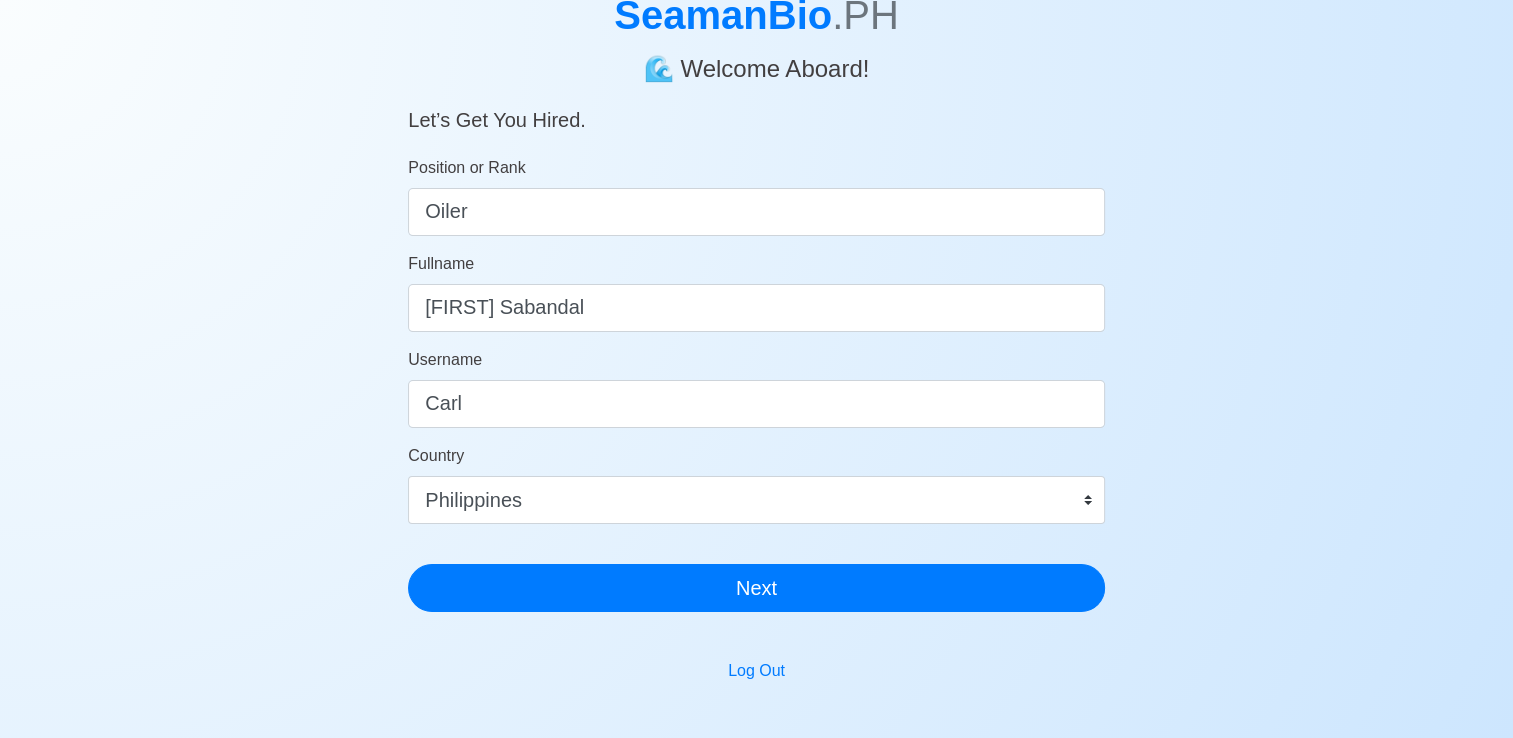 click on "SeamanBio .PH 🌊 Welcome Aboard! Let’s Get You Hired. Position or Rank Oiler Fullname Carlo Sabandal Username Carl Country Afghanistan Åland Islands Albania Algeria American Samoa Andorra Angola Anguilla Antarctica Antigua and Barbuda Argentina Armenia Aruba Australia Austria Azerbaijan Bahamas Bahrain Bangladesh Barbados Belarus Belgium Belize Benin Bermuda Bhutan Bolivia, Plurinational State of Bonaire, Sint Eustatius and Saba Bosnia and Herzegovina Botswana Bouvet Island Brazil British Indian Ocean Territory Brunei Darussalam Bulgaria Burkina Faso Burundi Cabo Verde Cambodia Cameroon Canada Cayman Islands Central African Republic Chad Chile China Christmas Island Cocos (Keeling) Islands Colombia Comoros Congo Congo, Democratic Republic of the Cook Islands Costa Rica Croatia Cuba Curaçao Cyprus Czechia Côte d'Ivoire Denmark Djibouti Dominica Dominican Republic Ecuador Egypt El Salvador Equatorial Guinea Eritrea Estonia Eswatini Ethiopia Falkland Islands (Malvinas) Faroe Islands Fiji Finland France" at bounding box center (756, 284) 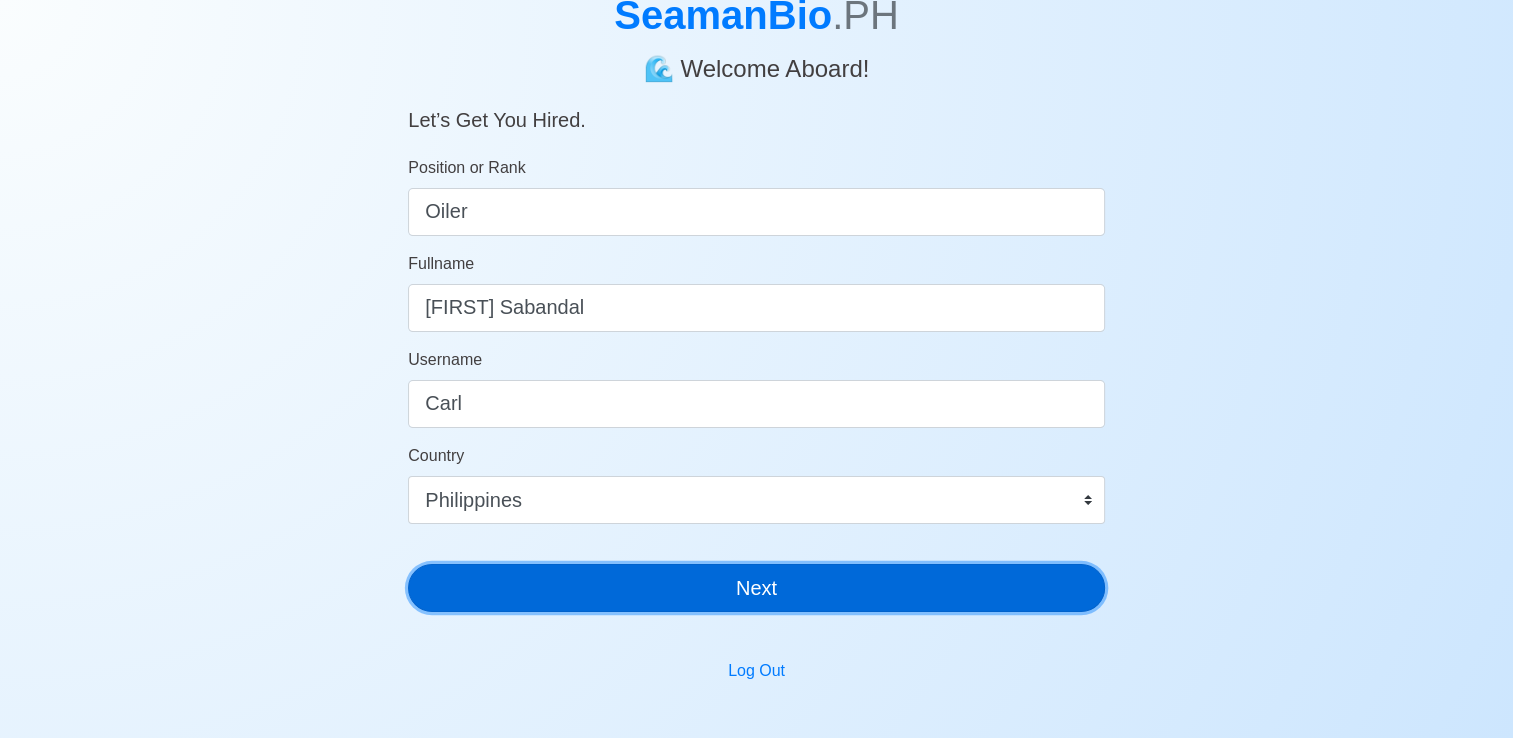 click on "Next" at bounding box center (756, 588) 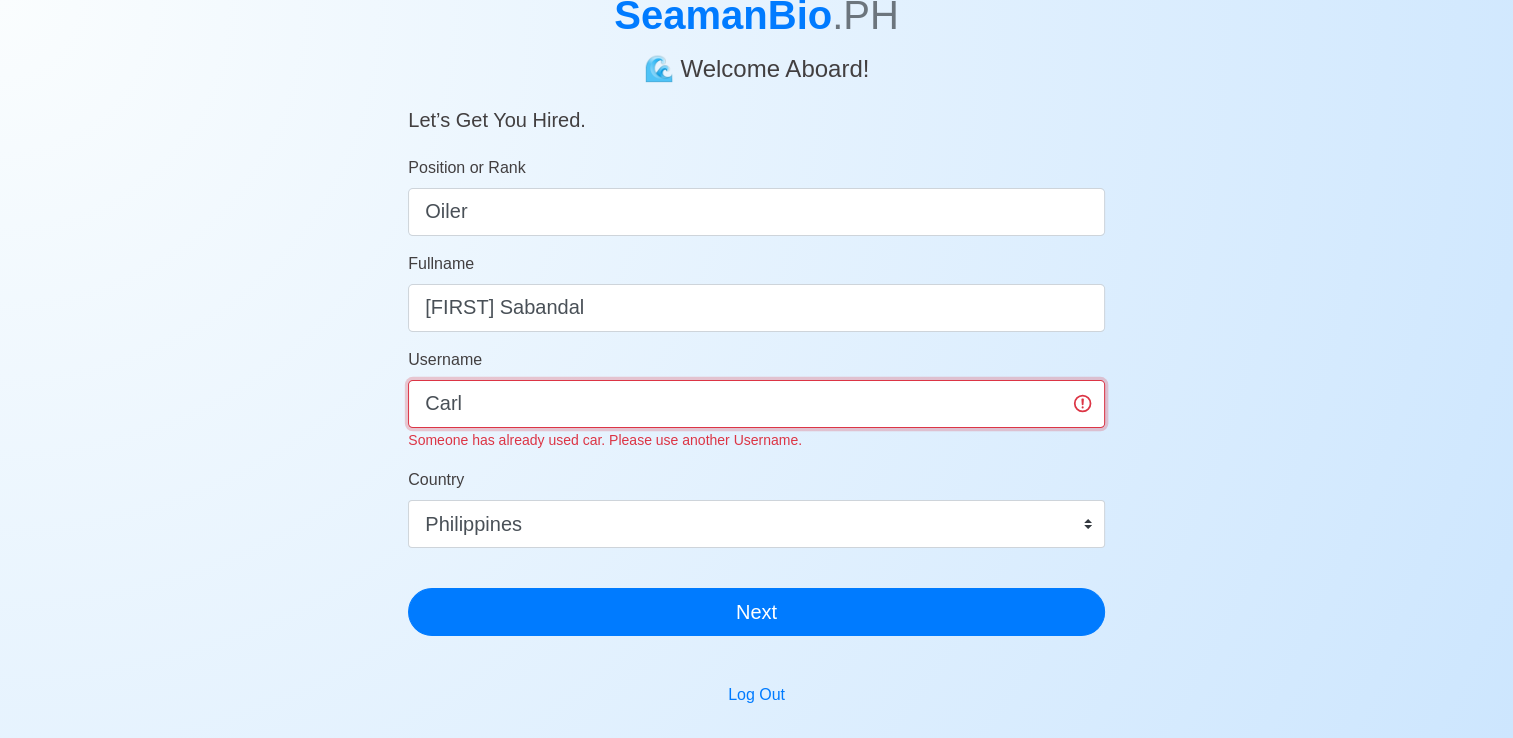click on "Carl" at bounding box center (756, 404) 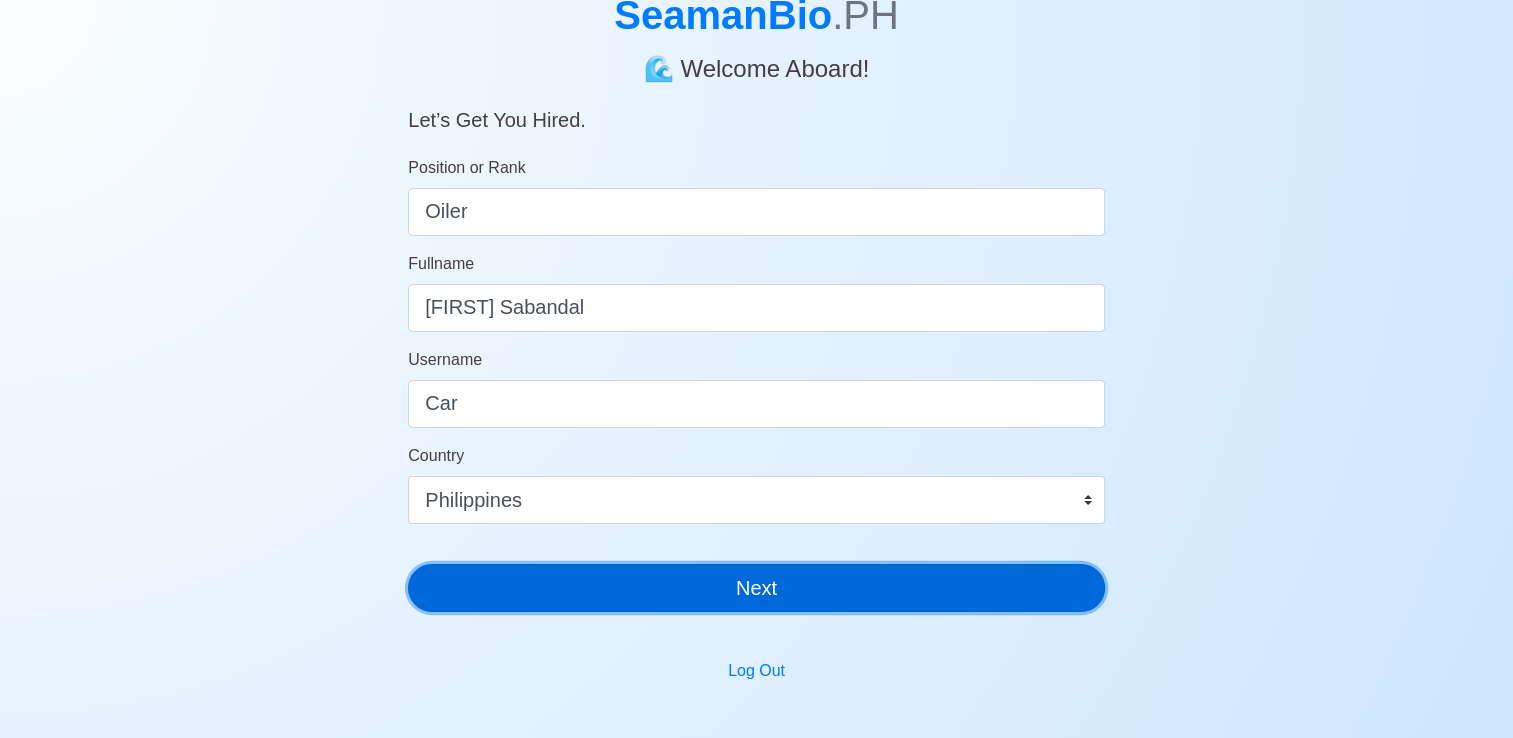 click on "SeamanBio .PH 🌊 Welcome Aboard! Let’s Get You Hired. Position or Rank Oiler Fullname Carlo Sabandal Username Car Country Afghanistan Åland Islands Albania Algeria American Samoa Andorra Angola Anguilla Antarctica Antigua and Barbuda Argentina Armenia Aruba Australia Austria Azerbaijan Bahamas Bahrain Bangladesh Barbados Belarus Belgium Belize Benin Bermuda Bhutan Bolivia, Plurinational State of Bonaire, Sint Eustatius and Saba Bosnia and Herzegovina Botswana Bouvet Island Brazil British Indian Ocean Territory Brunei Darussalam Bulgaria Burkina Faso Burundi Cabo Verde Cambodia Cameroon Canada Cayman Islands Central African Republic Chad Chile China Christmas Island Cocos (Keeling) Islands Colombia Comoros Congo Congo, Democratic Republic of the Cook Islands Costa Rica Croatia Cuba Curaçao Cyprus Czechia Côte d'Ivoire Denmark Djibouti Dominica Dominican Republic Ecuador Egypt El Salvador Equatorial Guinea Eritrea Estonia Eswatini Ethiopia Falkland Islands (Malvinas) Faroe Islands Fiji Finland France" at bounding box center (756, 284) 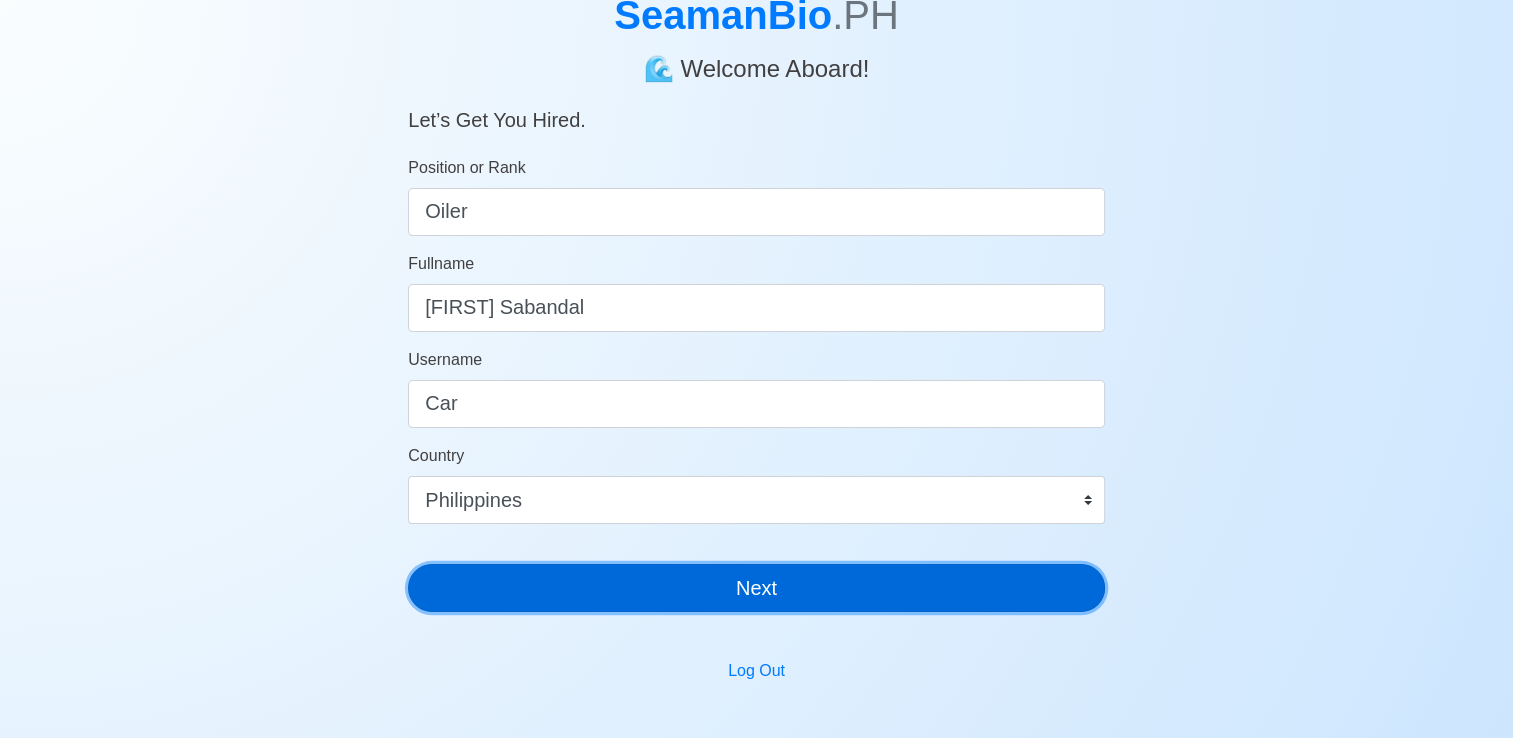 click on "Next" at bounding box center [756, 588] 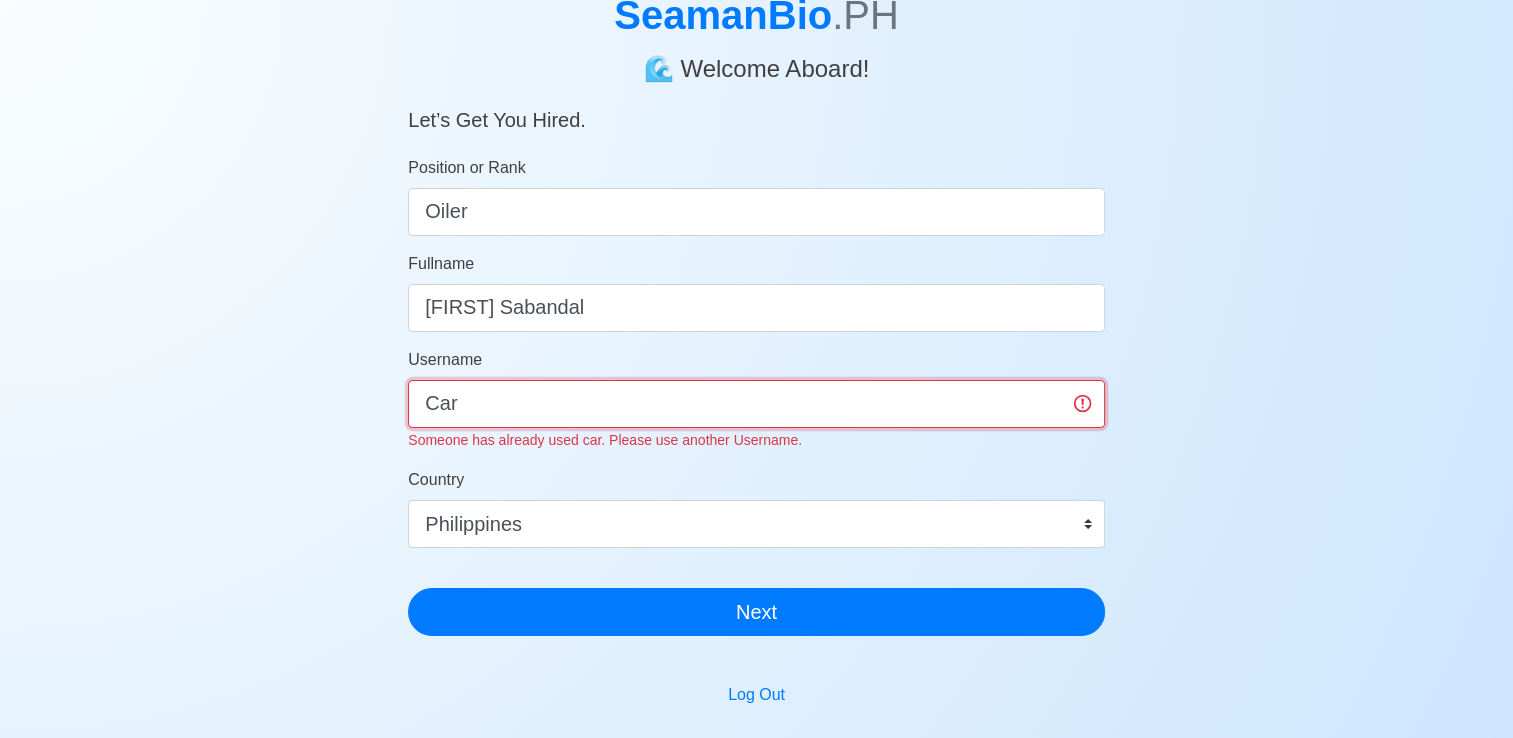 click on "Car" at bounding box center (756, 404) 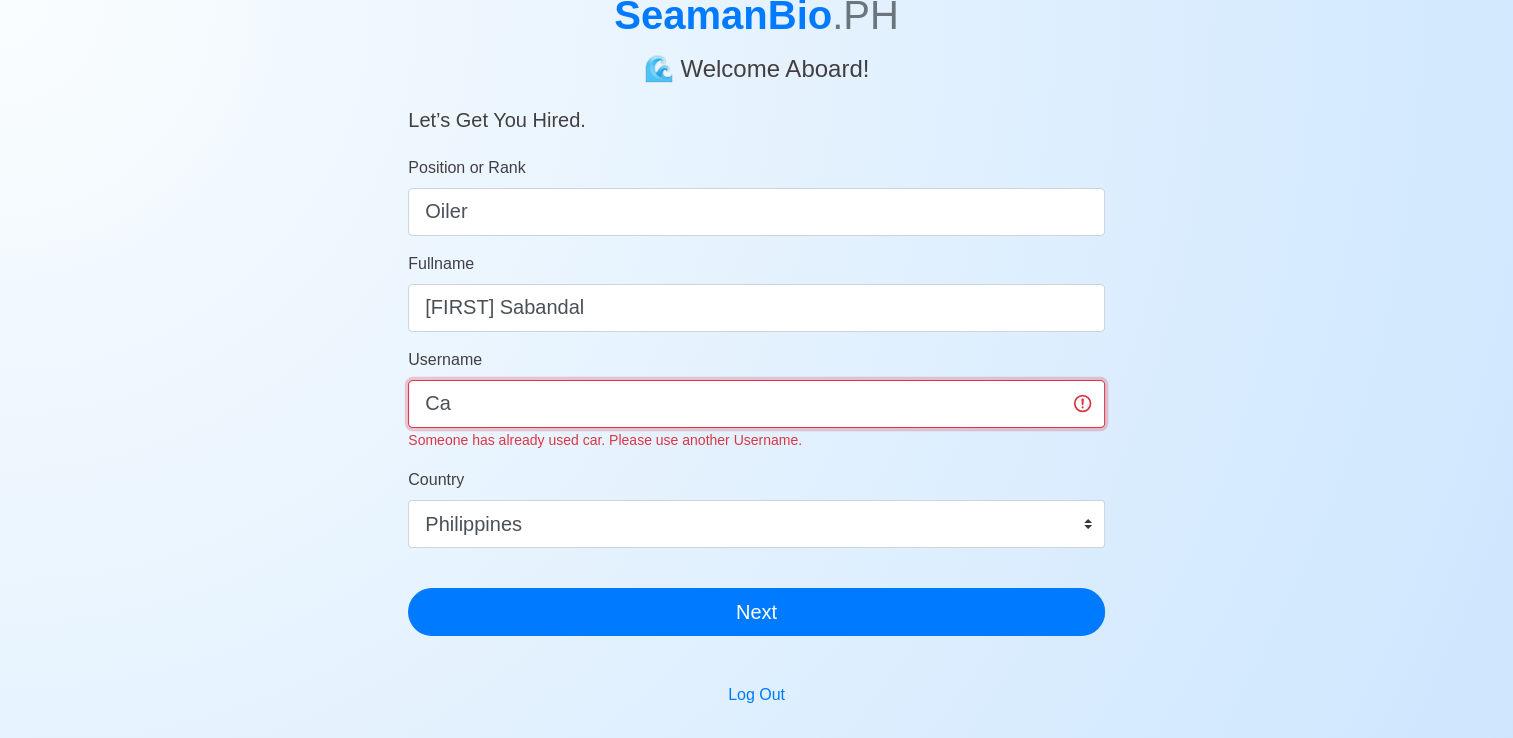 type on "C" 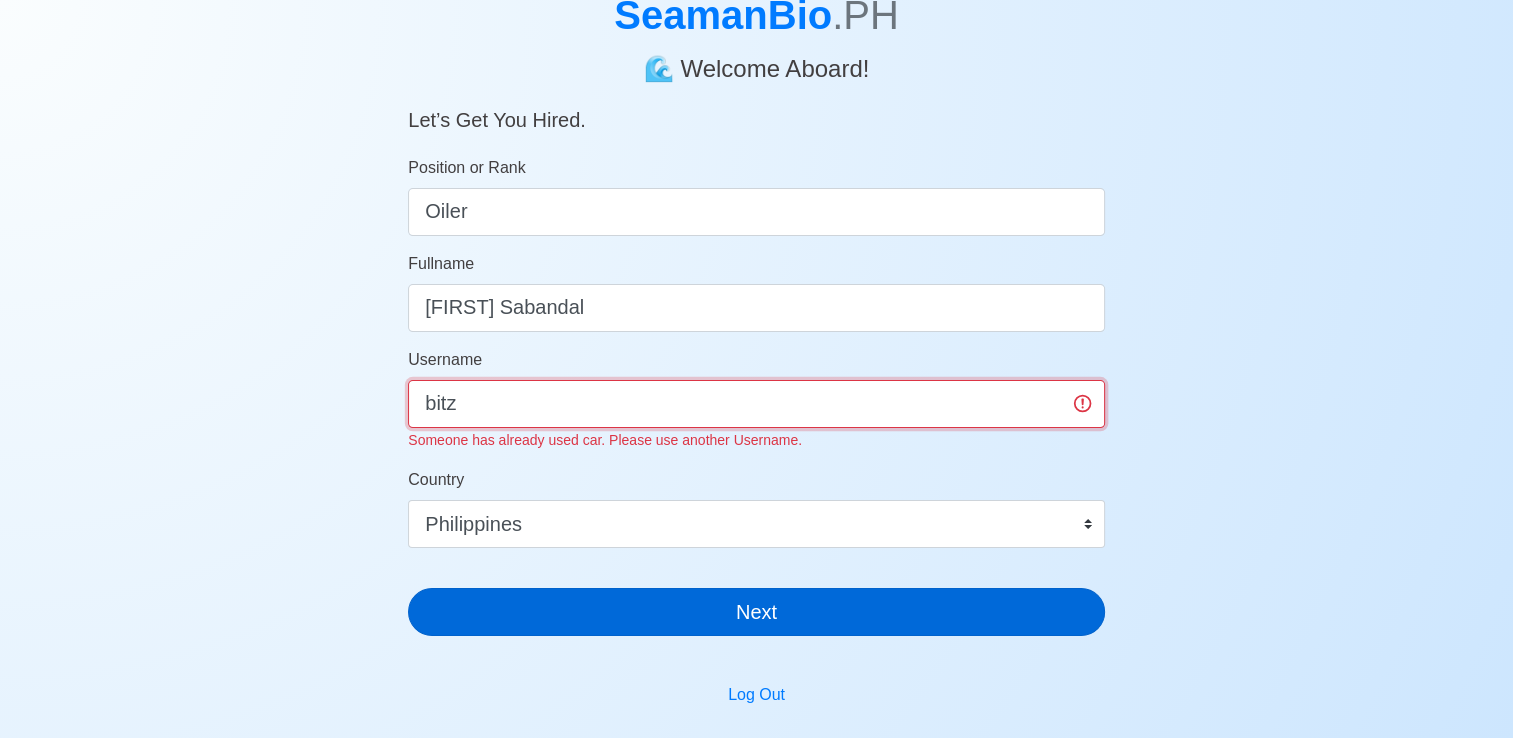 type on "bitz" 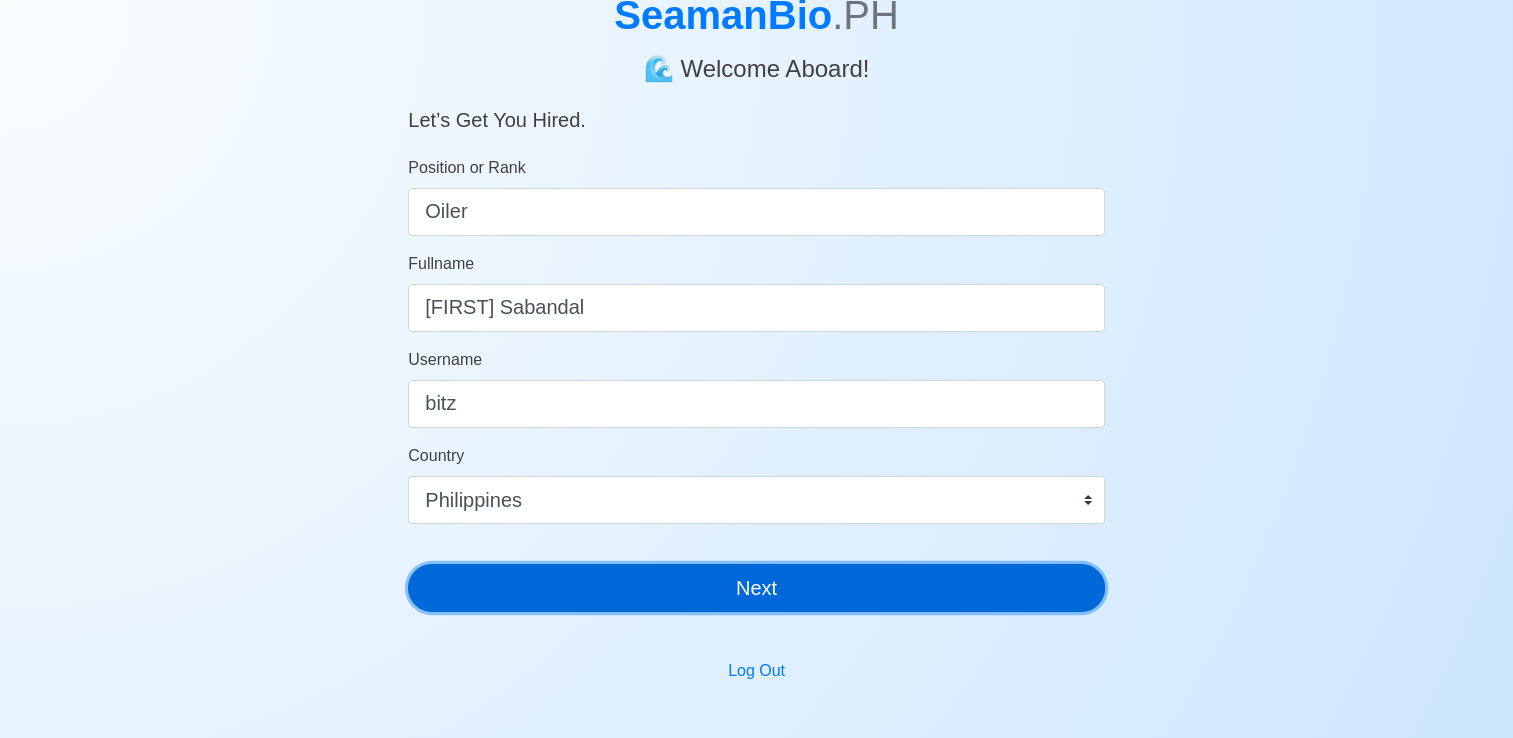 click on "SeamanBio .PH 🌊 Welcome Aboard! Let’s Get You Hired. Position or Rank Oiler Fullname Carlo Sabandal Username bitz Country Afghanistan Åland Islands Albania Algeria American Samoa Andorra Angola Anguilla Antarctica Antigua and Barbuda Argentina Armenia Aruba Australia Austria Azerbaijan Bahamas Bahrain Bangladesh Barbados Belarus Belgium Belize Benin Bermuda Bhutan Bolivia, Plurinational State of Bonaire, Sint Eustatius and Saba Bosnia and Herzegovina Botswana Bouvet Island Brazil British Indian Ocean Territory Brunei Darussalam Bulgaria Burkina Faso Burundi Cabo Verde Cambodia Cameroon Canada Cayman Islands Central African Republic Chad Chile China Christmas Island Cocos (Keeling) Islands Colombia Comoros Congo Congo, Democratic Republic of the Cook Islands Costa Rica Croatia Cuba Curaçao Cyprus Czechia Côte d'Ivoire Denmark Djibouti Dominica Dominican Republic Ecuador Egypt El Salvador Equatorial Guinea Eritrea Estonia Eswatini Ethiopia Falkland Islands (Malvinas) Faroe Islands Fiji Finland France" at bounding box center (756, 284) 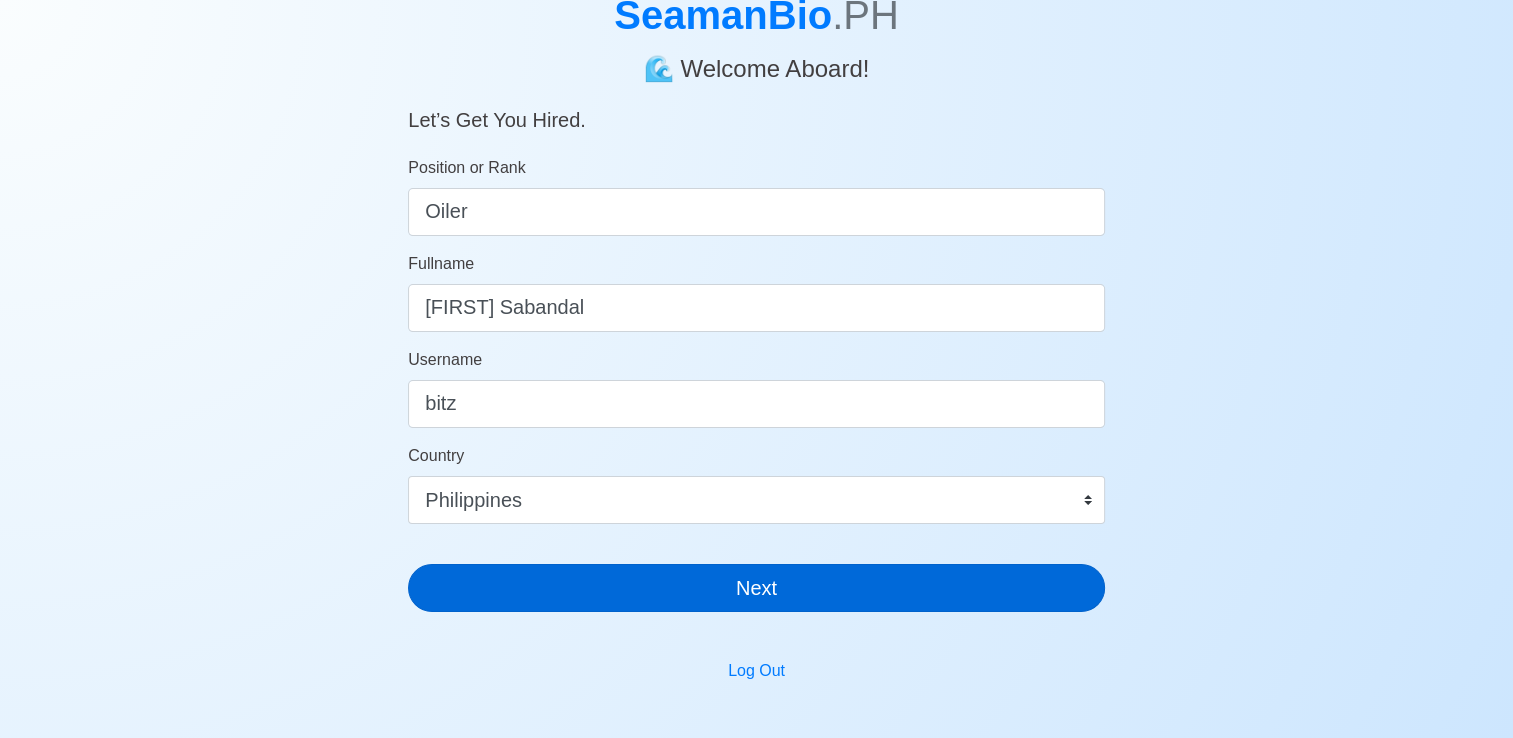 click on "SeamanBio .PH 🌊 Welcome Aboard! Let’s Get You Hired. Position or Rank Oiler Fullname Carlo Sabandal Username bitz Country Afghanistan Åland Islands Albania Algeria American Samoa Andorra Angola Anguilla Antarctica Antigua and Barbuda Argentina Armenia Aruba Australia Austria Azerbaijan Bahamas Bahrain Bangladesh Barbados Belarus Belgium Belize Benin Bermuda Bhutan Bolivia, Plurinational State of Bonaire, Sint Eustatius and Saba Bosnia and Herzegovina Botswana Bouvet Island Brazil British Indian Ocean Territory Brunei Darussalam Bulgaria Burkina Faso Burundi Cabo Verde Cambodia Cameroon Canada Cayman Islands Central African Republic Chad Chile China Christmas Island Cocos (Keeling) Islands Colombia Comoros Congo Congo, Democratic Republic of the Cook Islands Costa Rica Croatia Cuba Curaçao Cyprus Czechia Côte d'Ivoire Denmark Djibouti Dominica Dominican Republic Ecuador Egypt El Salvador Equatorial Guinea Eritrea Estonia Eswatini Ethiopia Falkland Islands (Malvinas) Faroe Islands Fiji Finland France" at bounding box center [756, 284] 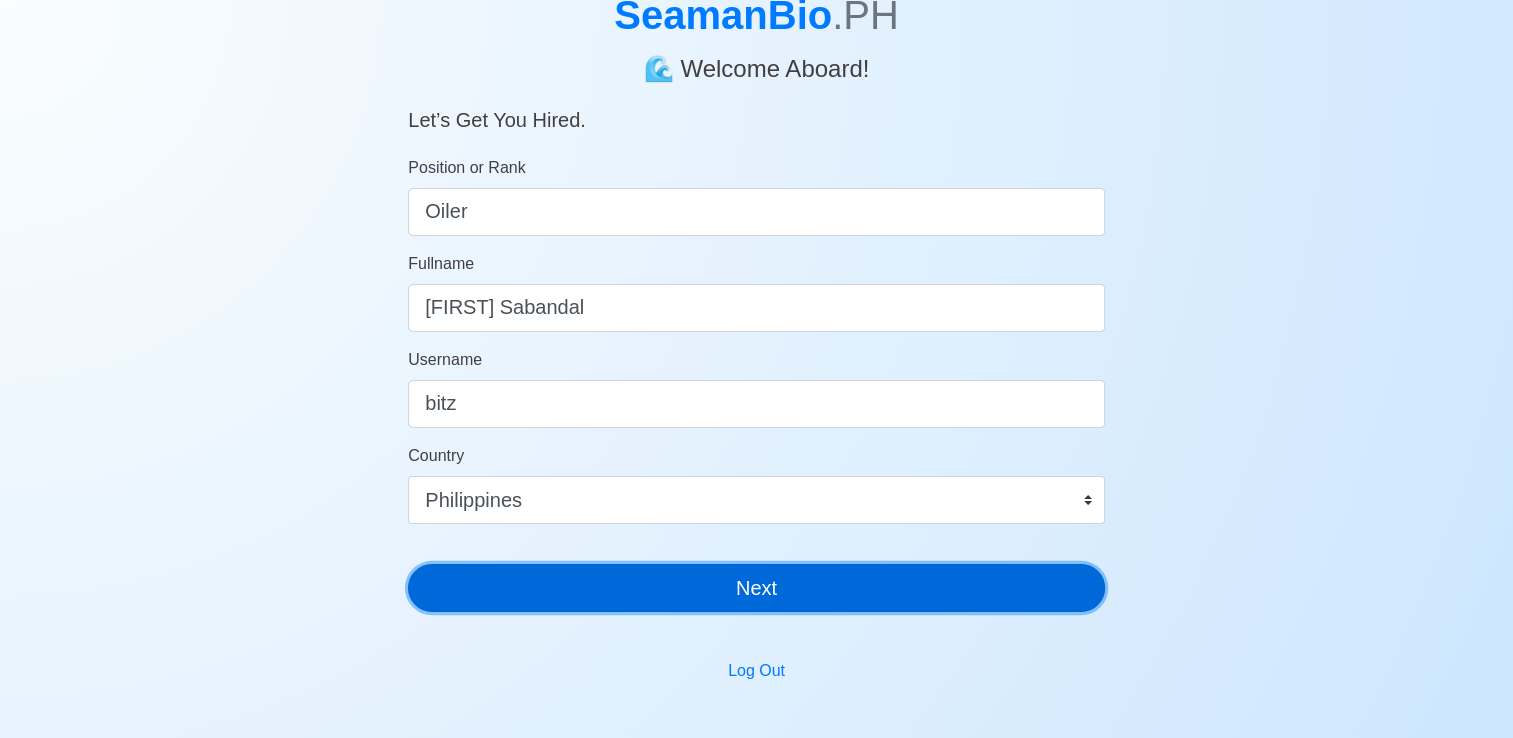 click on "Next" at bounding box center [756, 588] 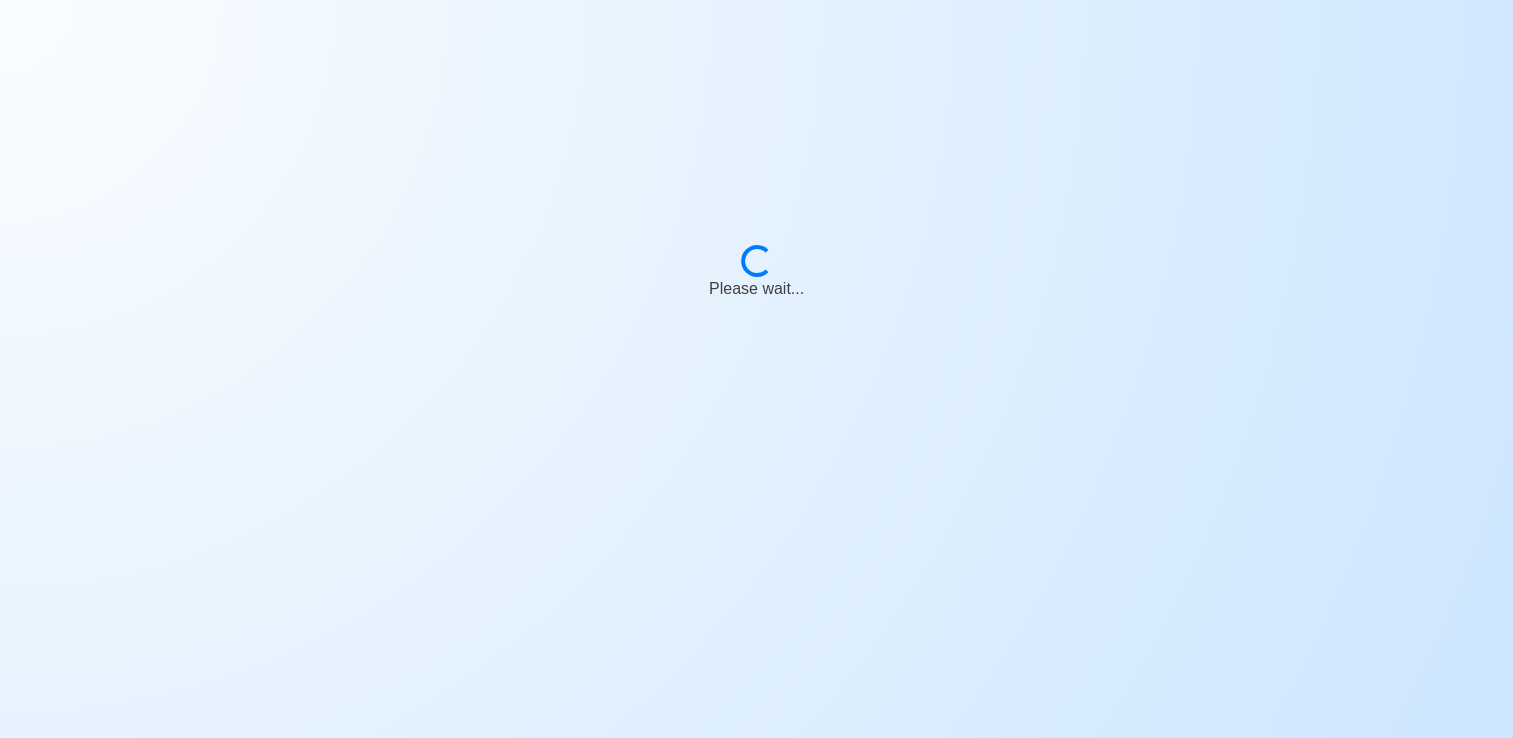 scroll, scrollTop: 24, scrollLeft: 0, axis: vertical 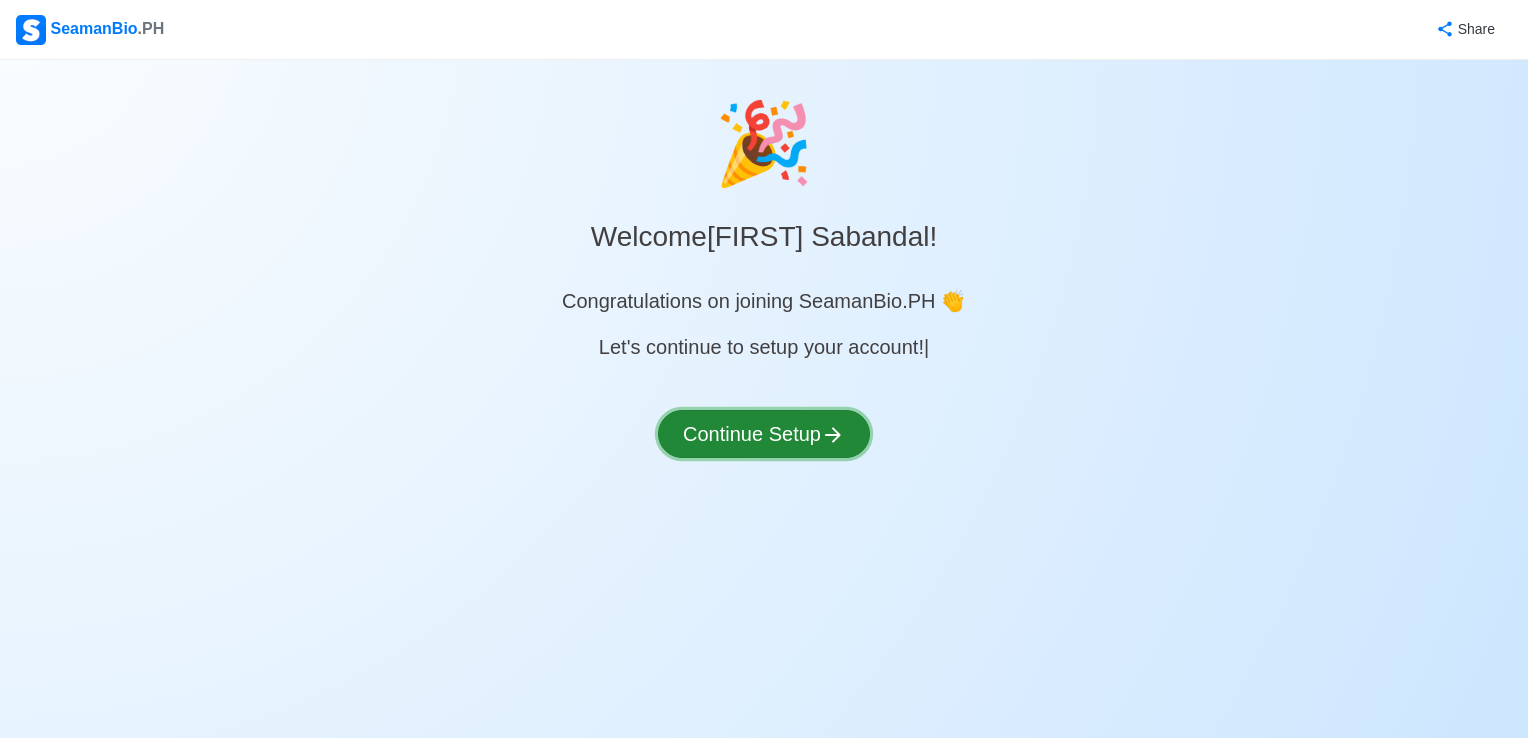 click on "Continue Setup" at bounding box center [764, 434] 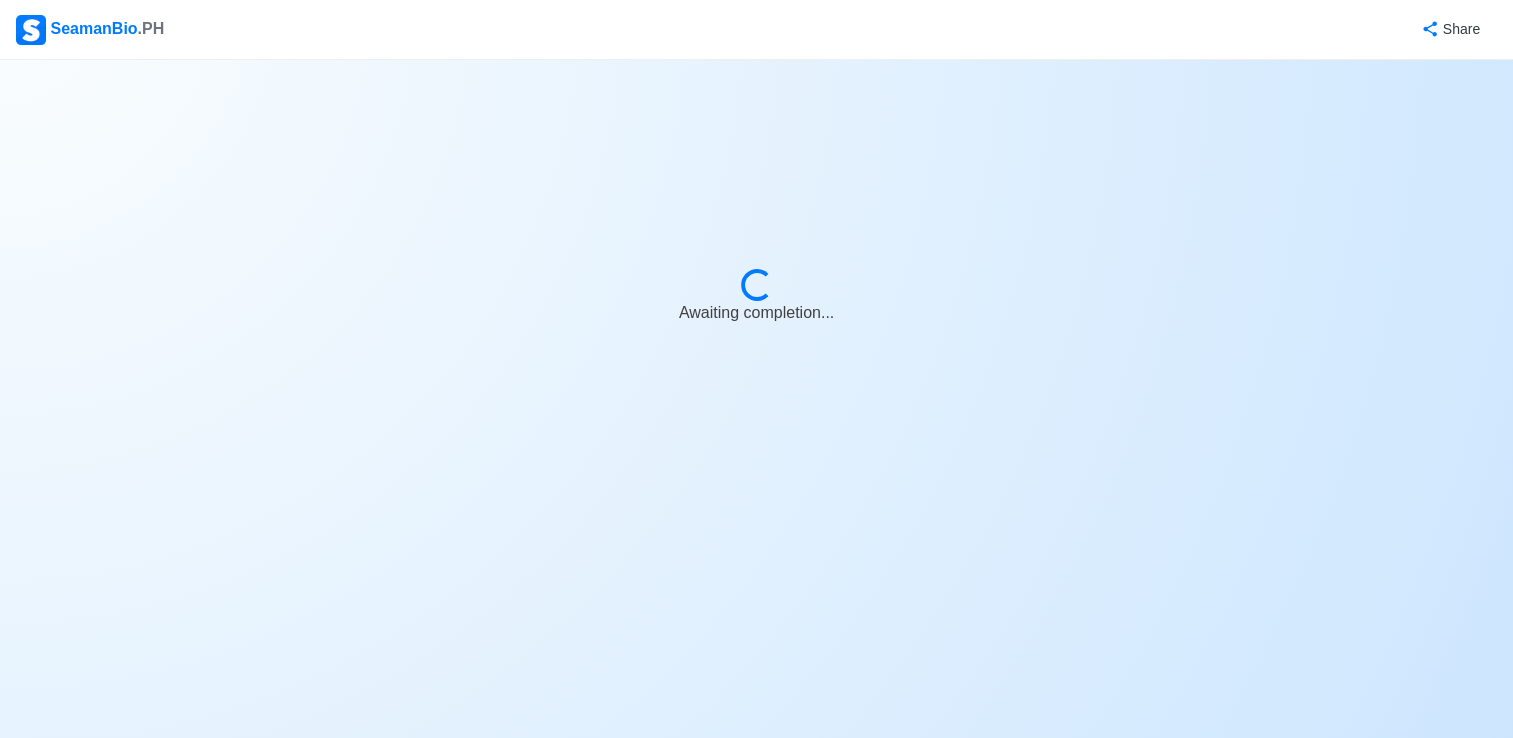 select on "Visible for Hiring" 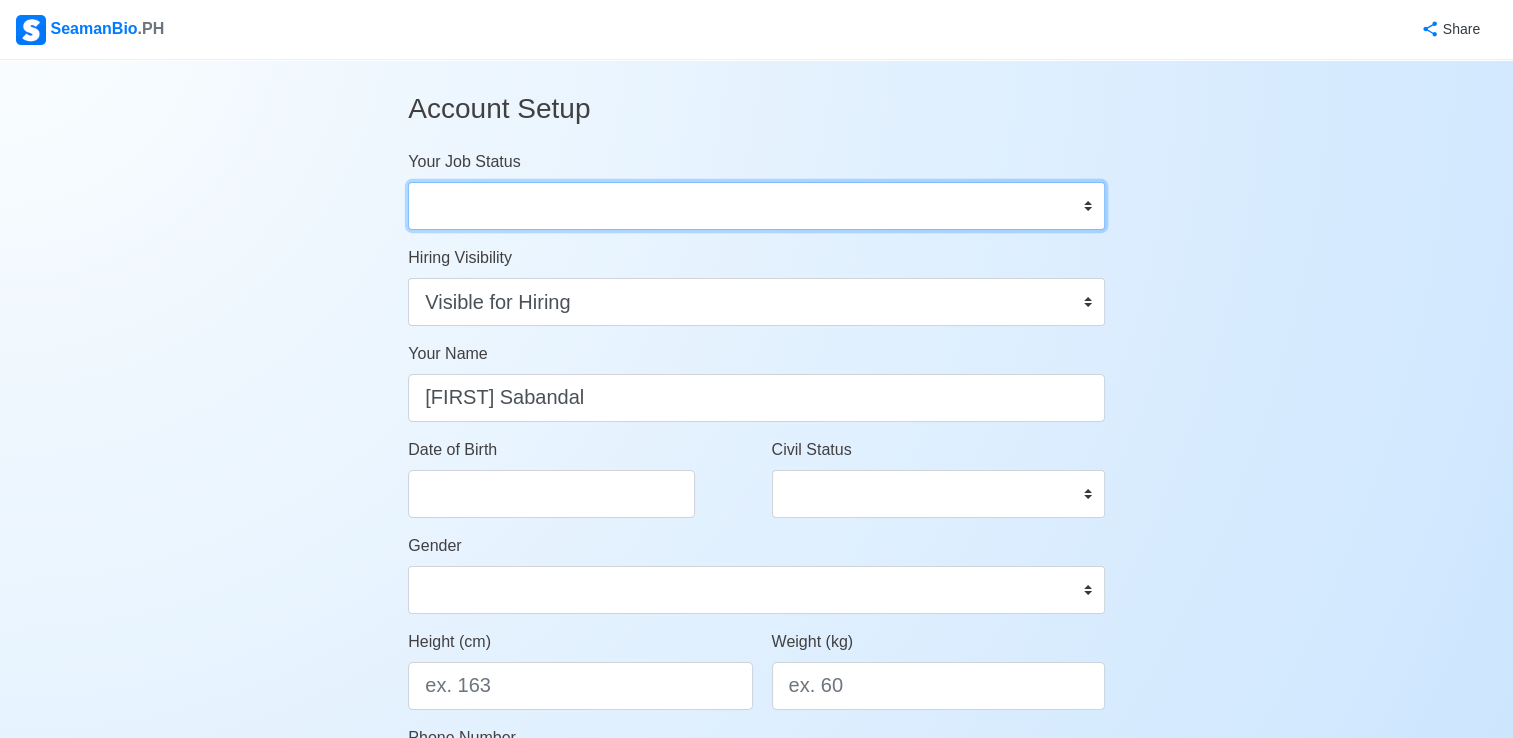 click on "Onboard Actively Looking for Job Not Looking for Job" at bounding box center (756, 206) 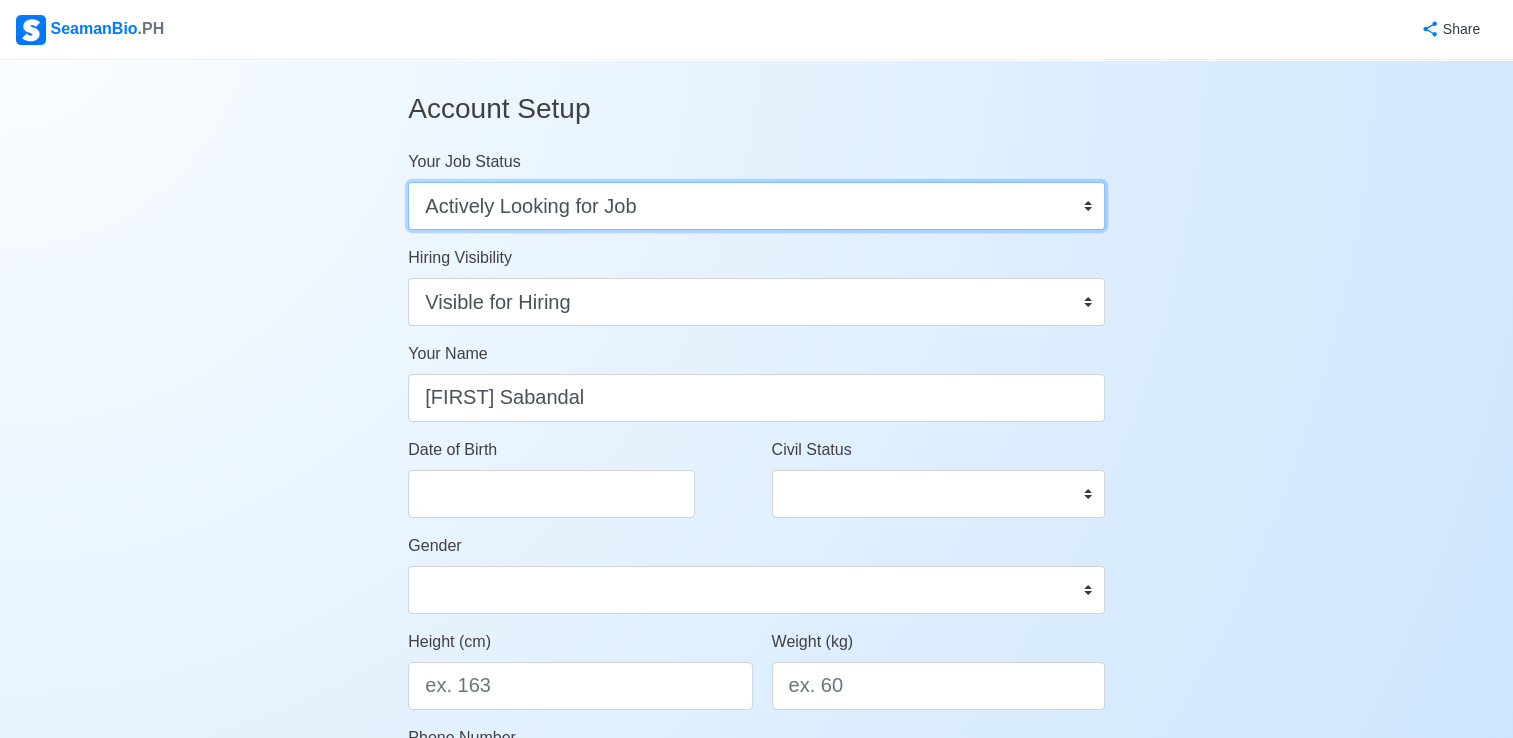 click on "Onboard Actively Looking for Job Not Looking for Job" at bounding box center (756, 206) 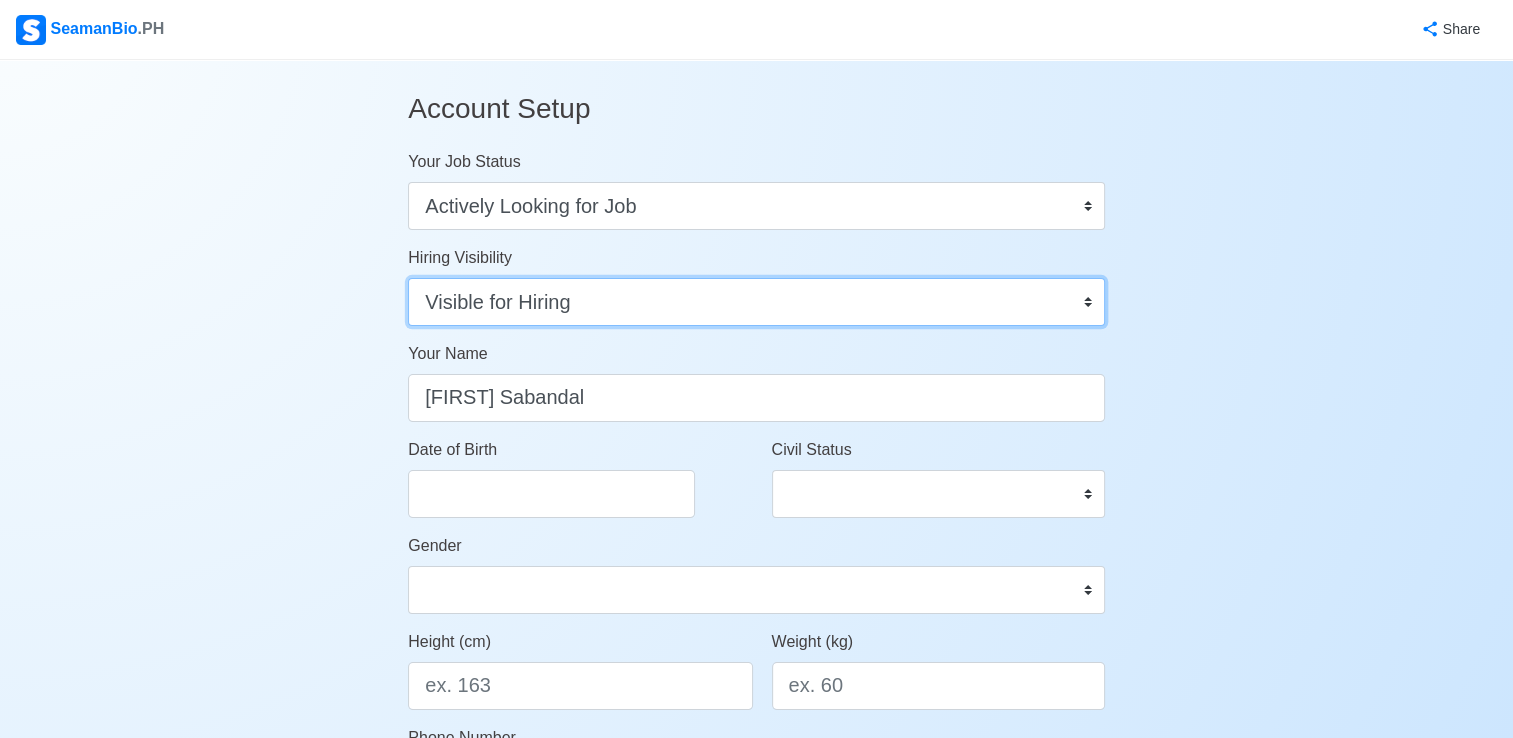 click on "Visible for Hiring Not Visible for Hiring" at bounding box center [756, 302] 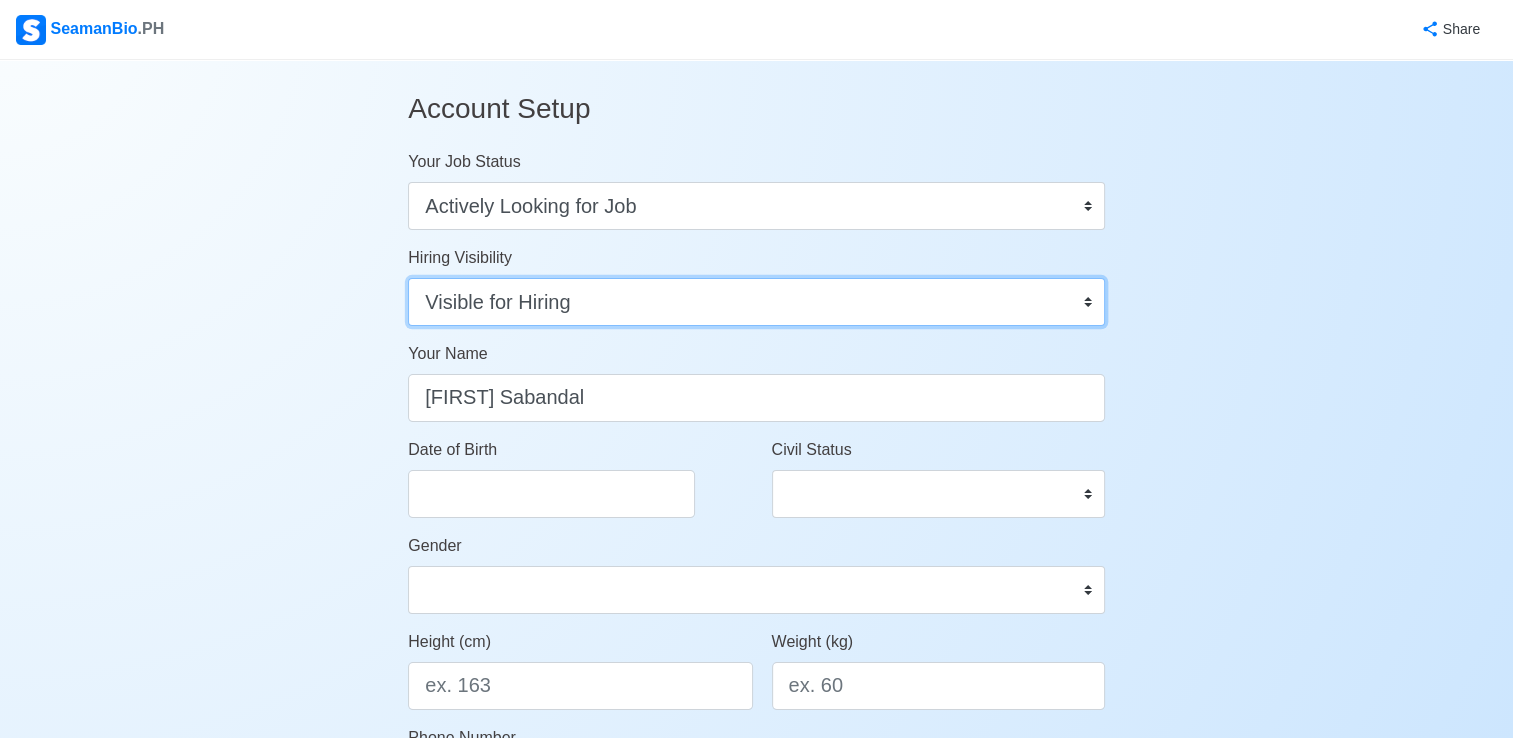 click on "Visible for Hiring Not Visible for Hiring" at bounding box center [756, 302] 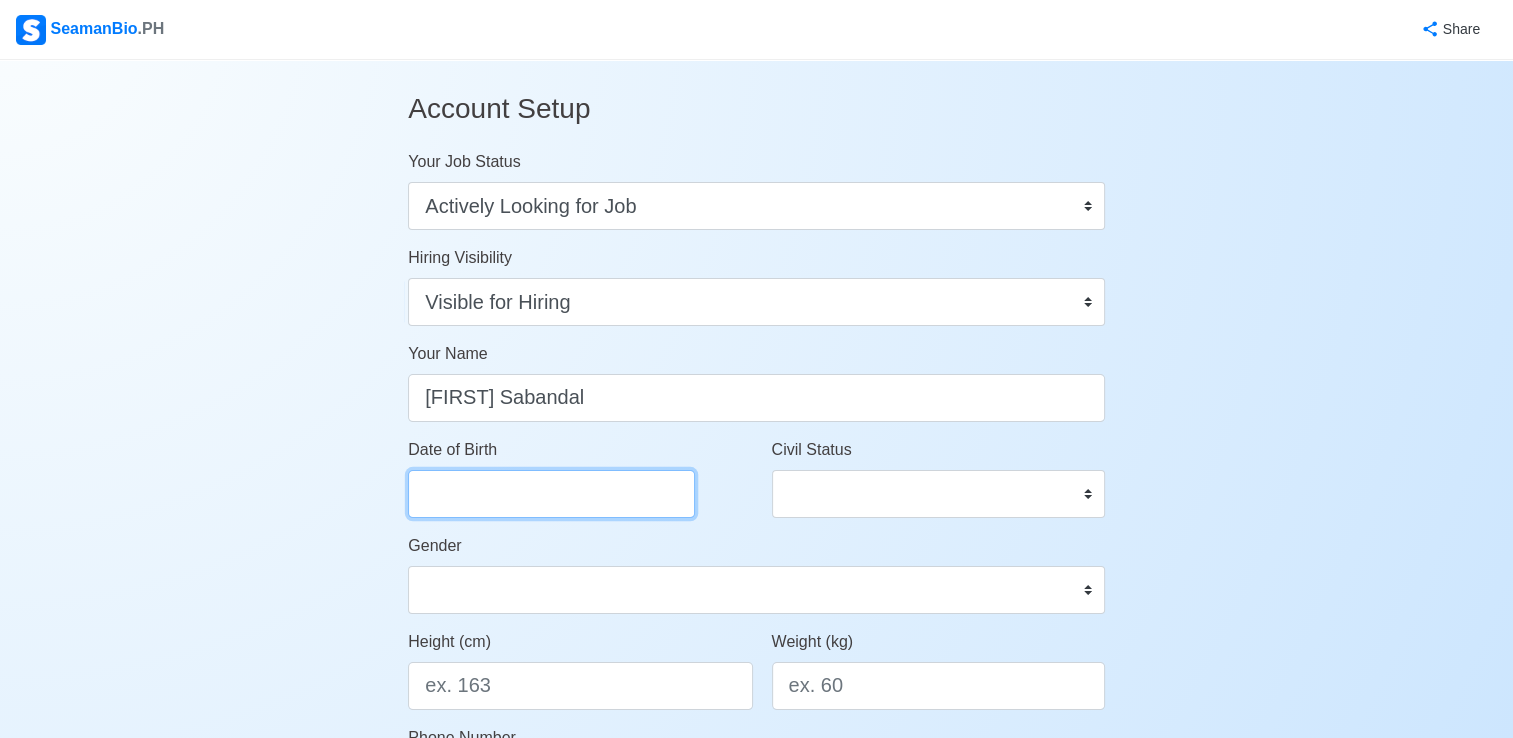select on "****" 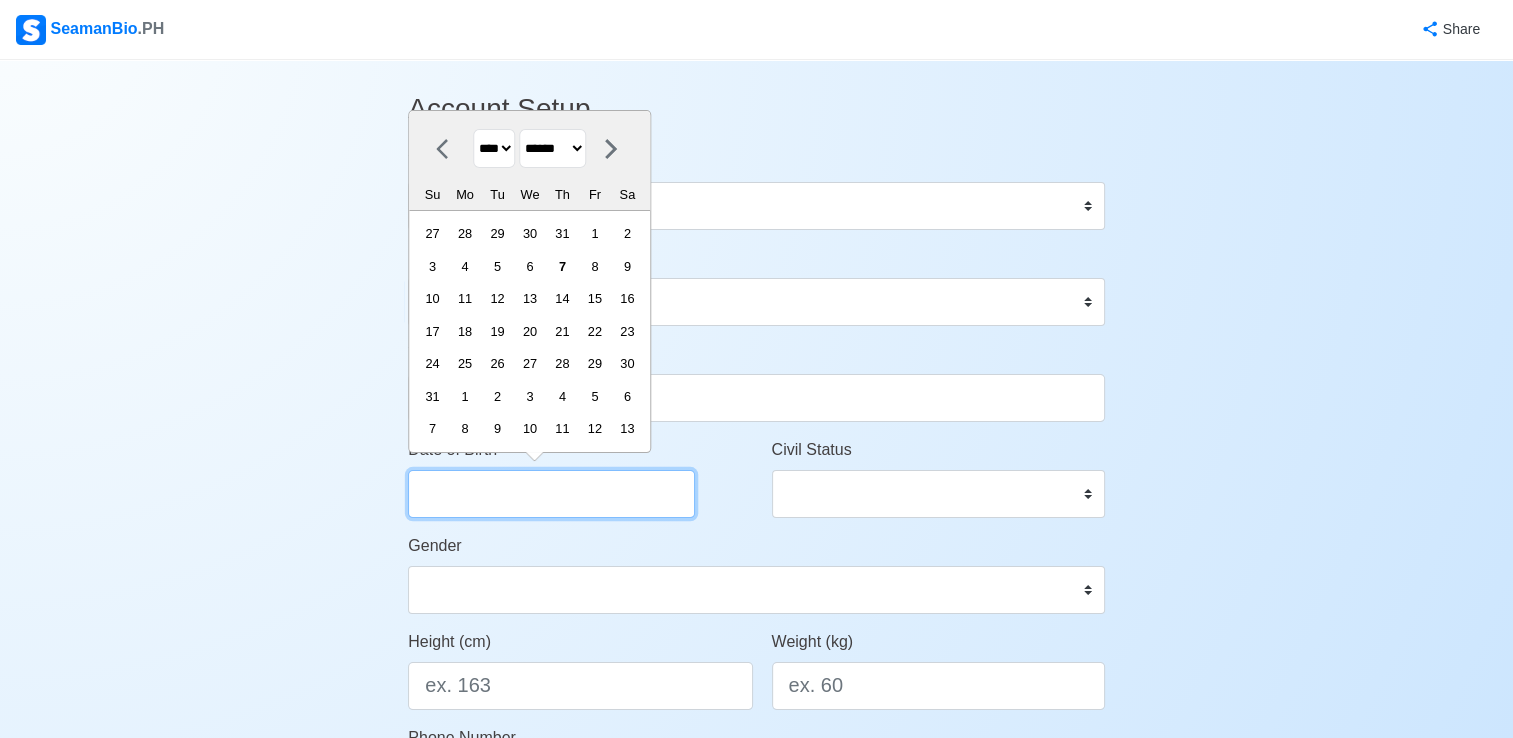 click on "Date of Birth" at bounding box center [551, 494] 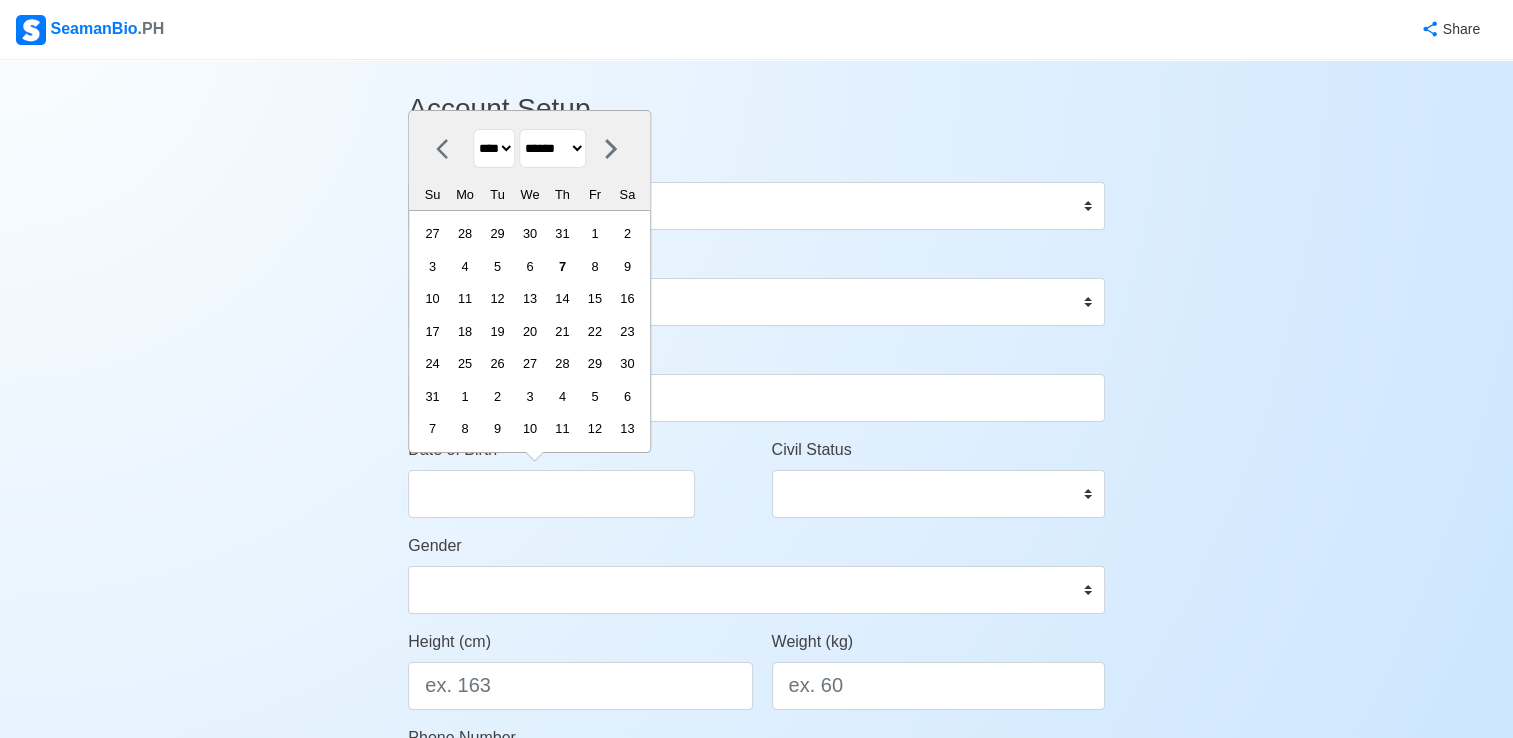 click on "**** **** **** **** **** **** **** **** **** **** **** **** **** **** **** **** **** **** **** **** **** **** **** **** **** **** **** **** **** **** **** **** **** **** **** **** **** **** **** **** **** **** **** **** **** **** **** **** **** **** **** **** **** **** **** **** **** **** **** **** **** **** **** **** **** **** **** **** **** **** **** **** **** **** **** **** **** **** **** **** **** **** **** **** **** **** **** **** **** **** **** **** **** **** **** **** **** **** **** **** **** **** **** **** **** ****" at bounding box center (494, 148) 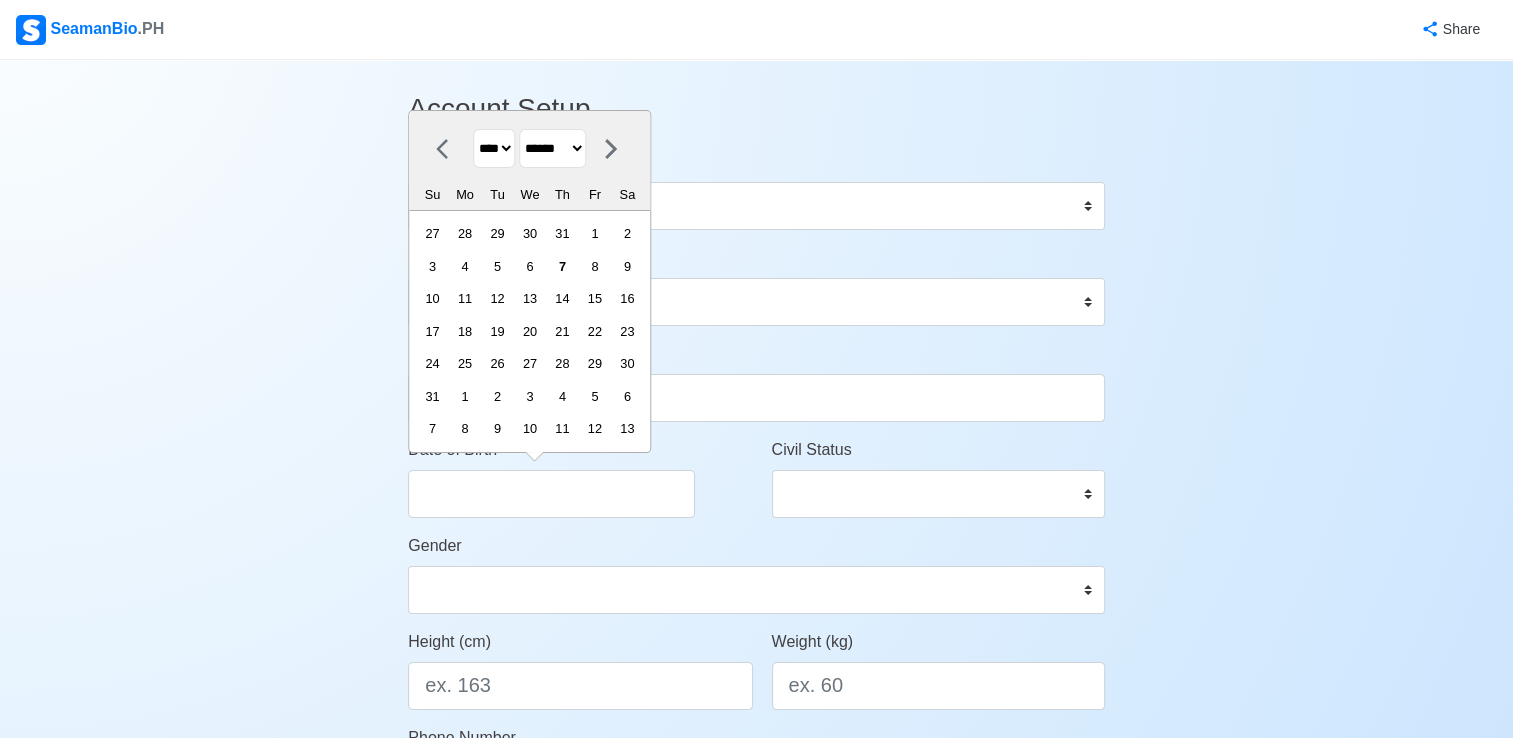 select on "****" 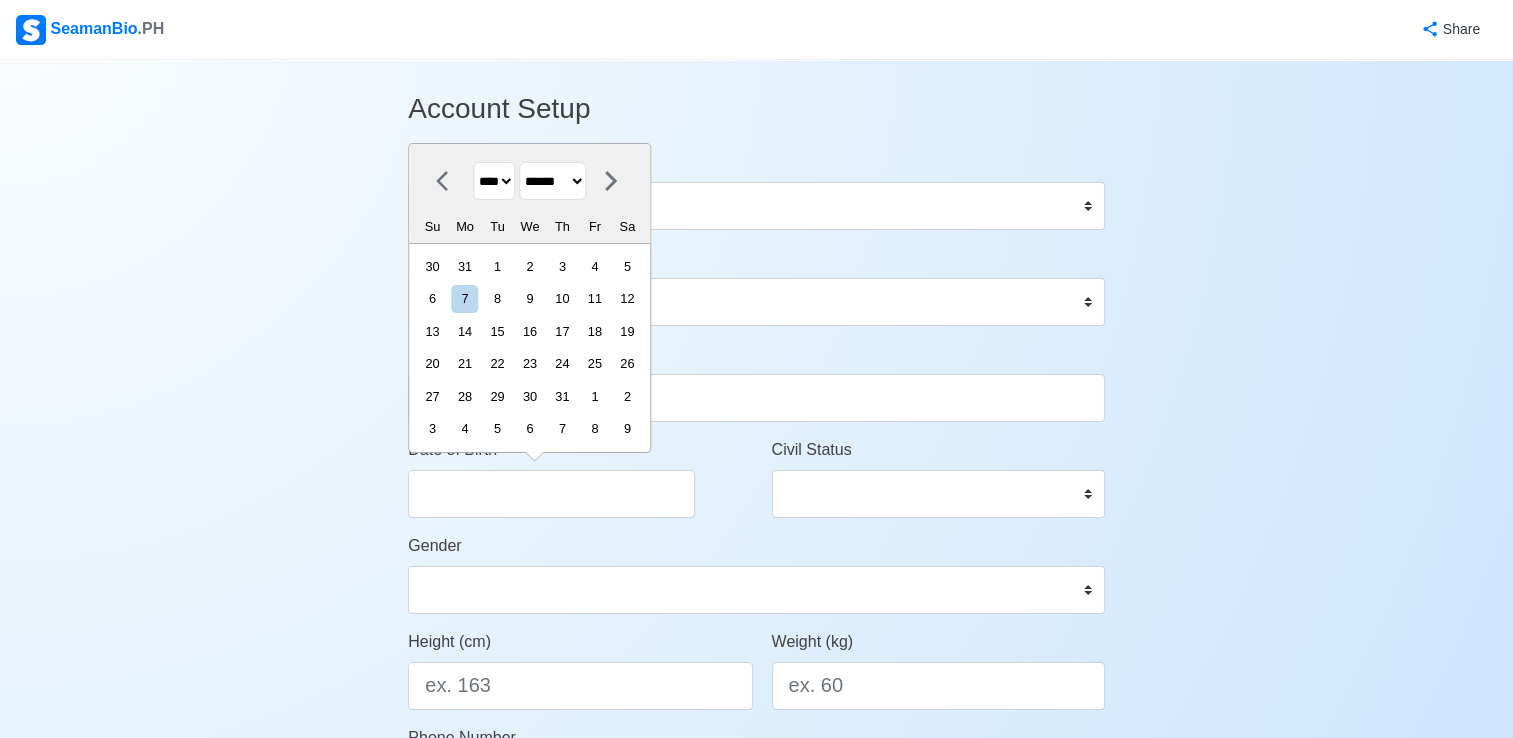 click on "******* ******** ***** ***** *** **** **** ****** ********* ******* ******** ********" at bounding box center (552, 181) 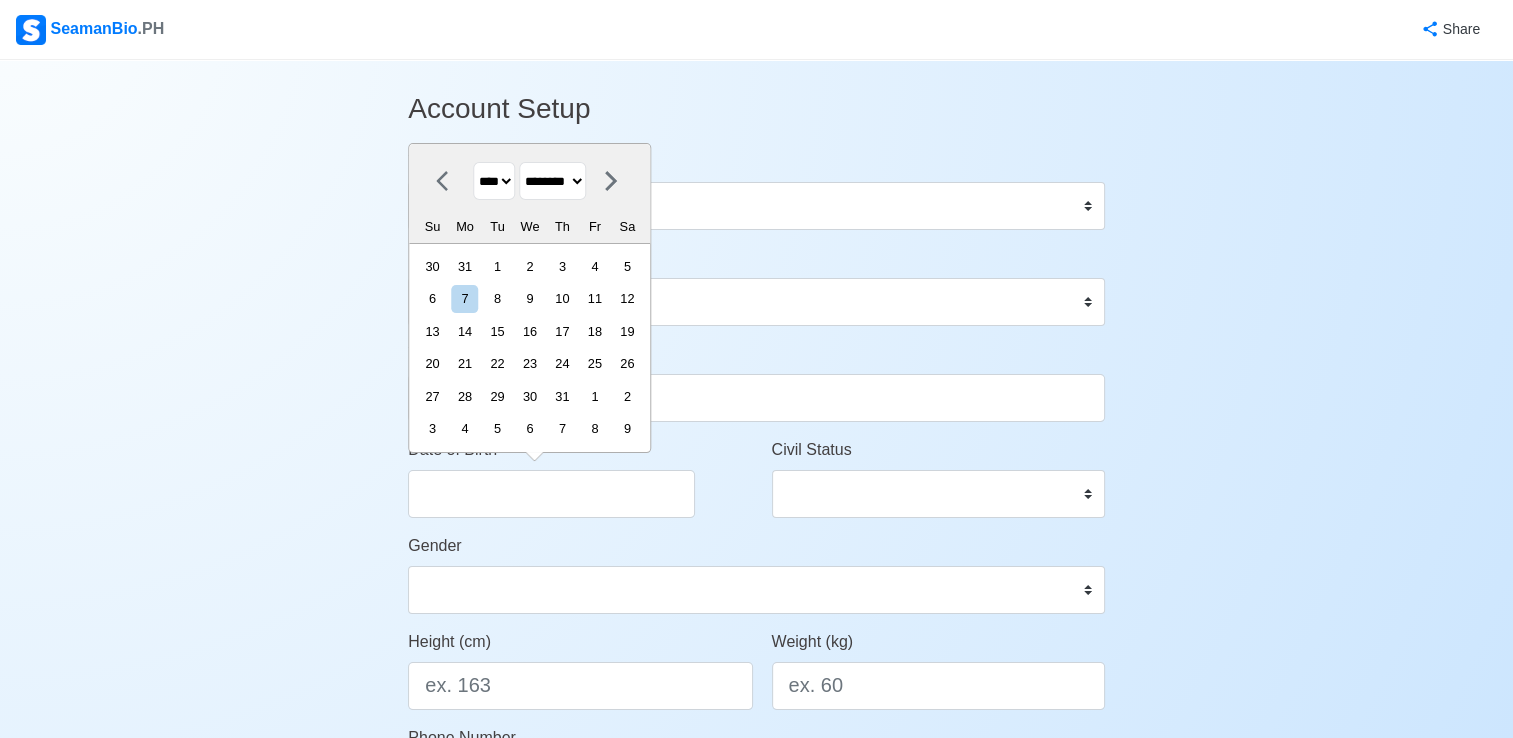 click on "******* ******** ***** ***** *** **** **** ****** ********* ******* ******** ********" at bounding box center [552, 181] 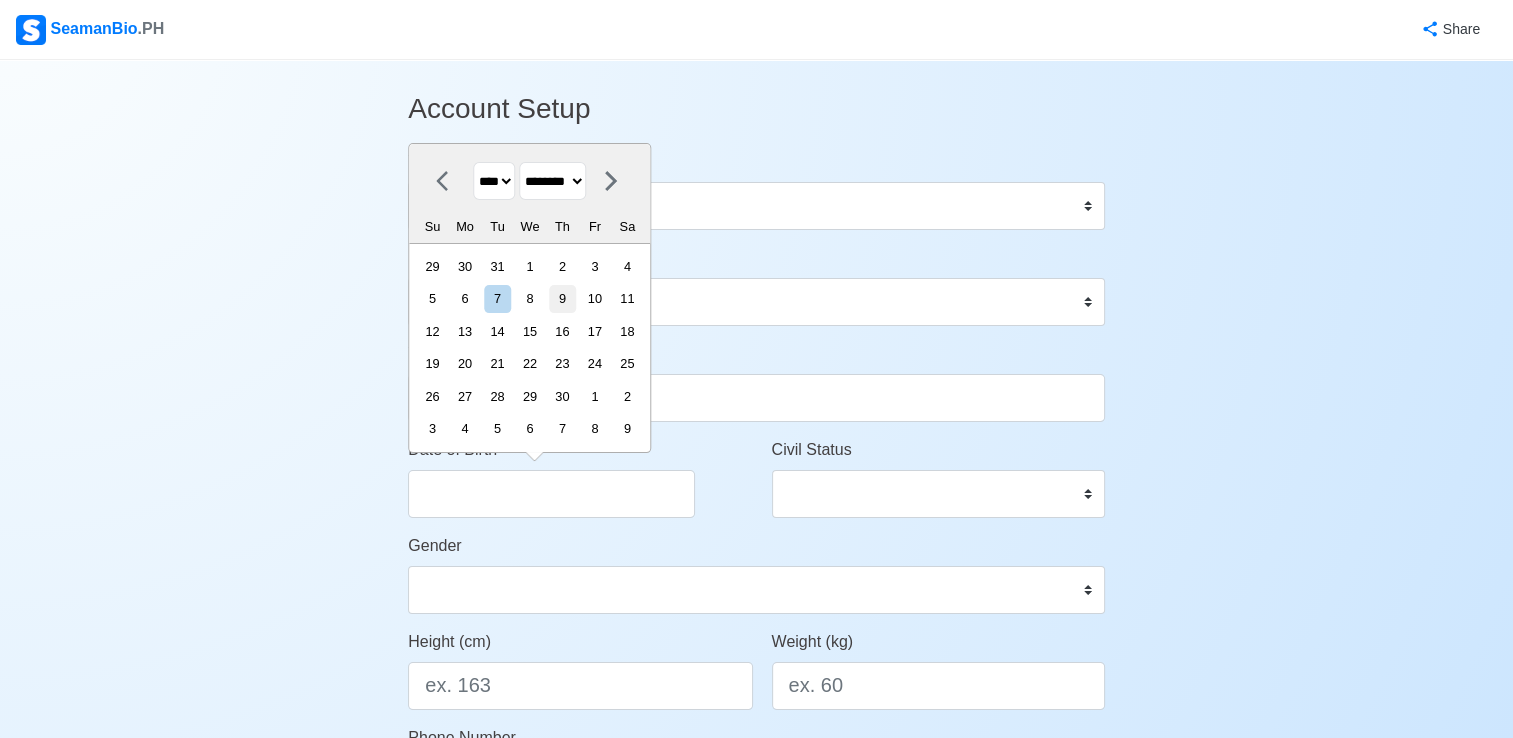 click on "9" at bounding box center [562, 298] 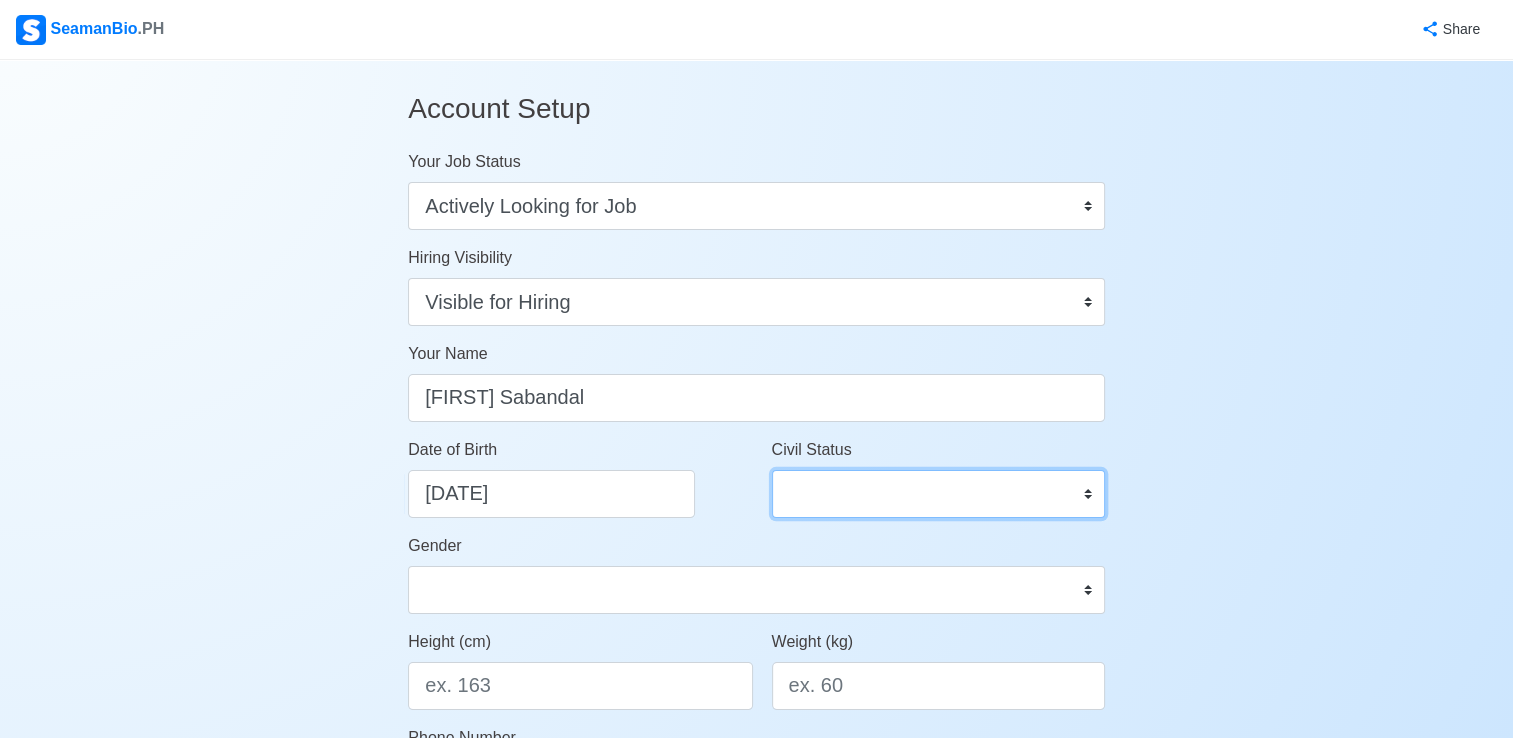 click on "Single Married Widowed Separated" at bounding box center (938, 494) 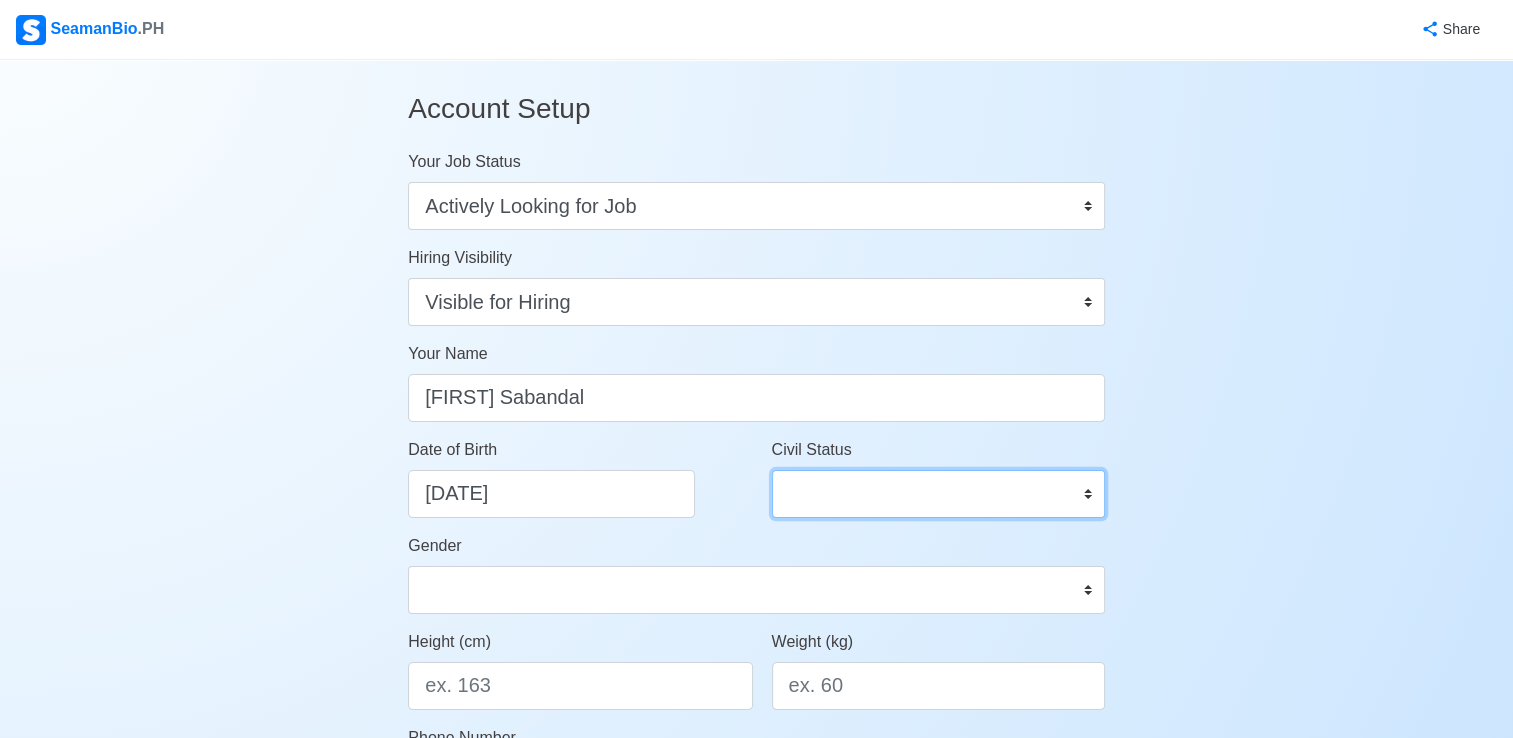 select on "Married" 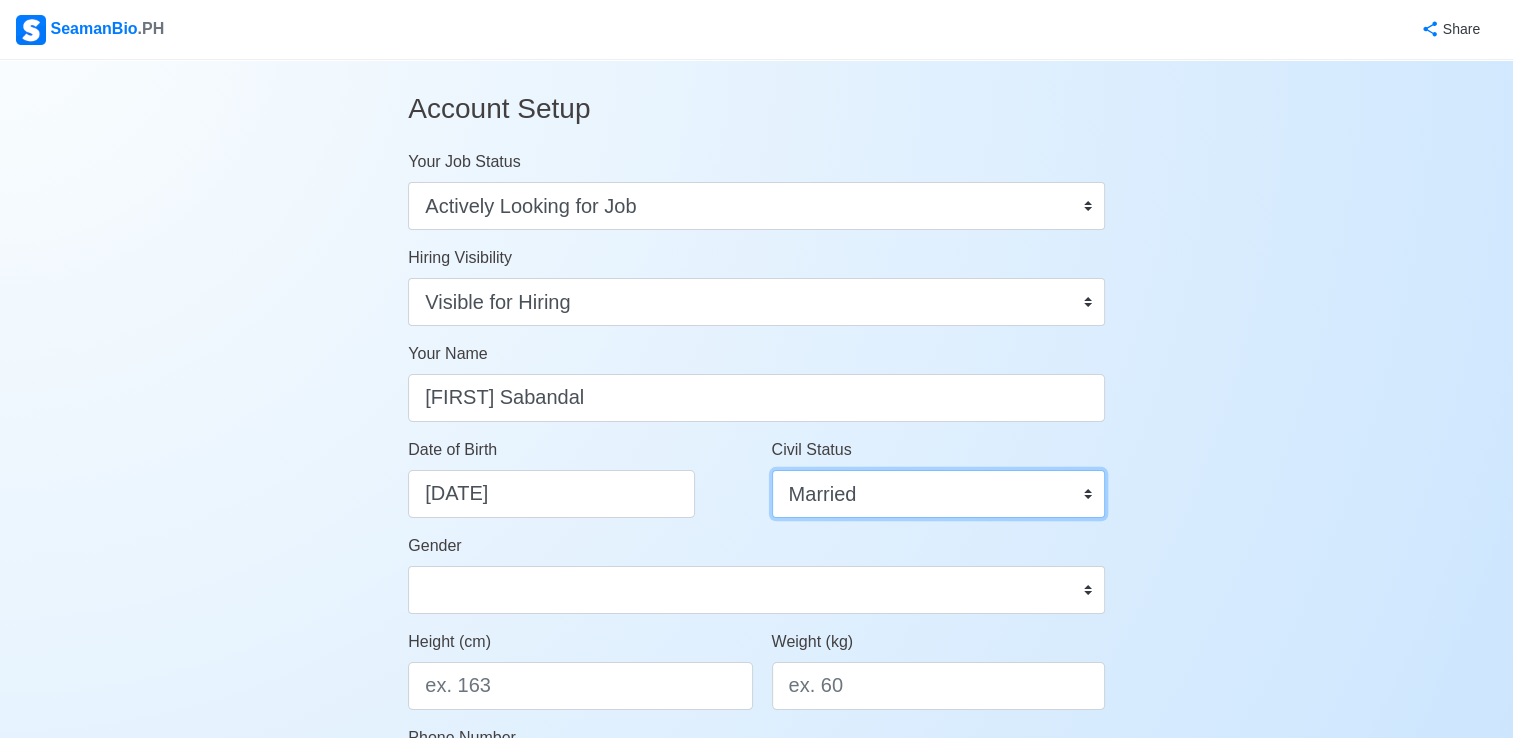 click on "Single Married Widowed Separated" at bounding box center [938, 494] 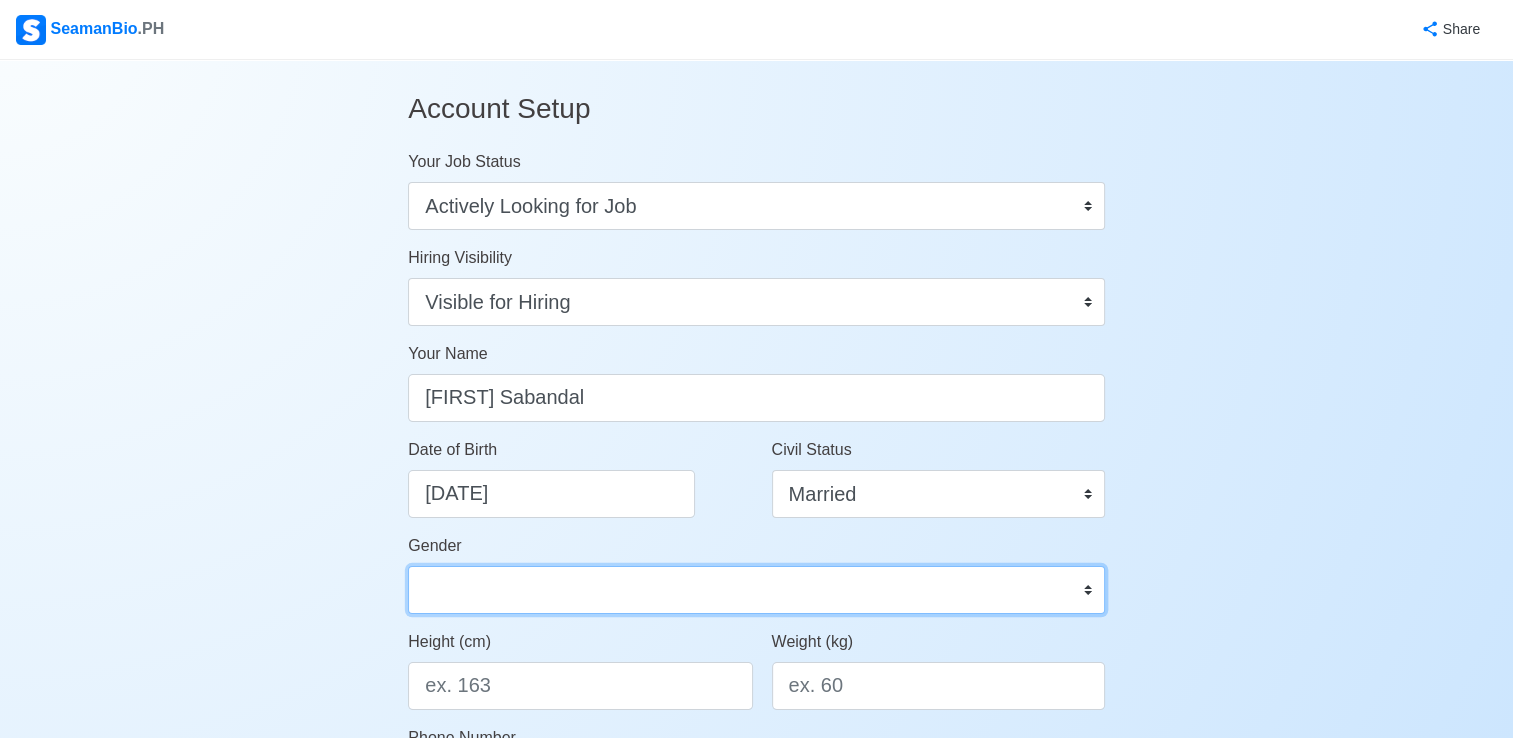 click on "Male Female" at bounding box center (756, 590) 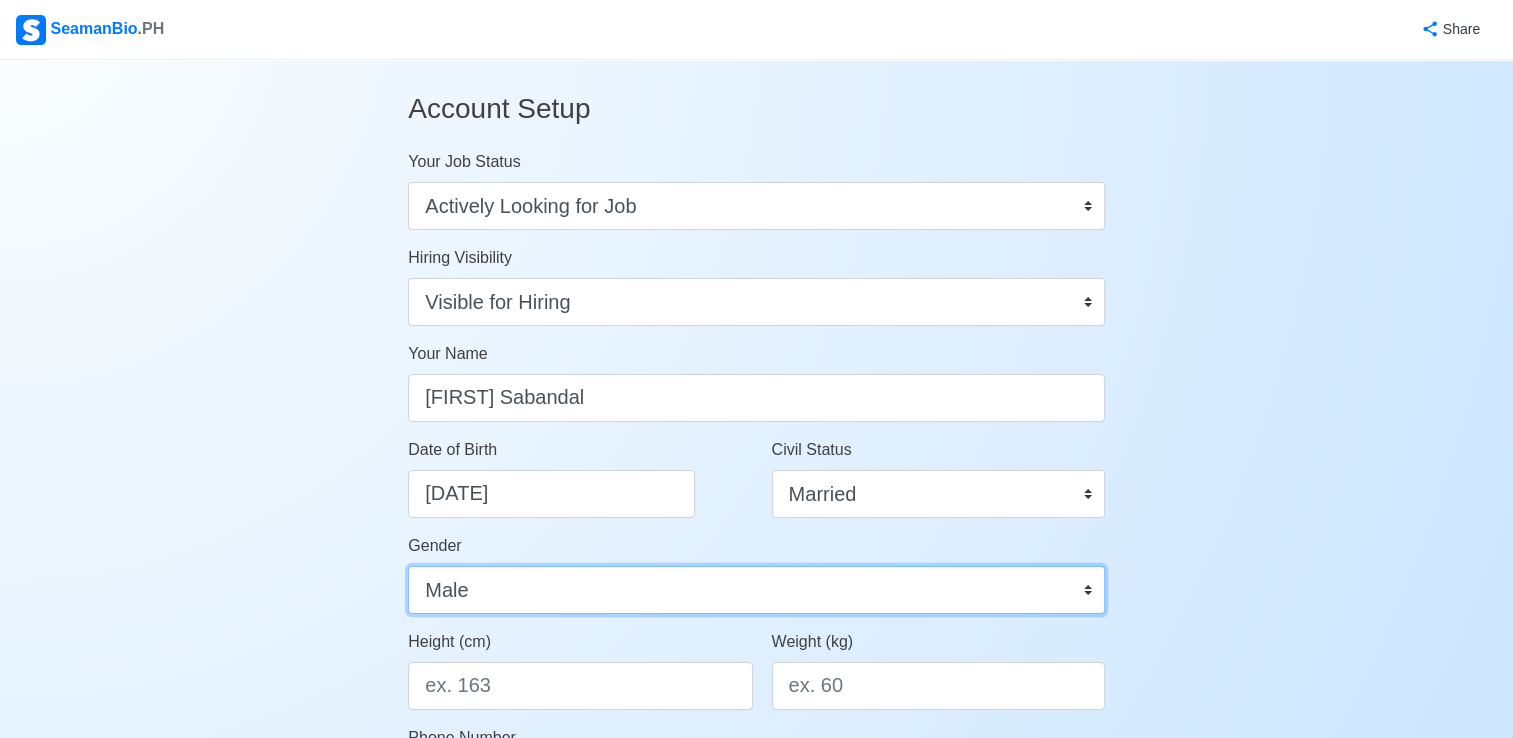 click on "Male Female" at bounding box center [756, 590] 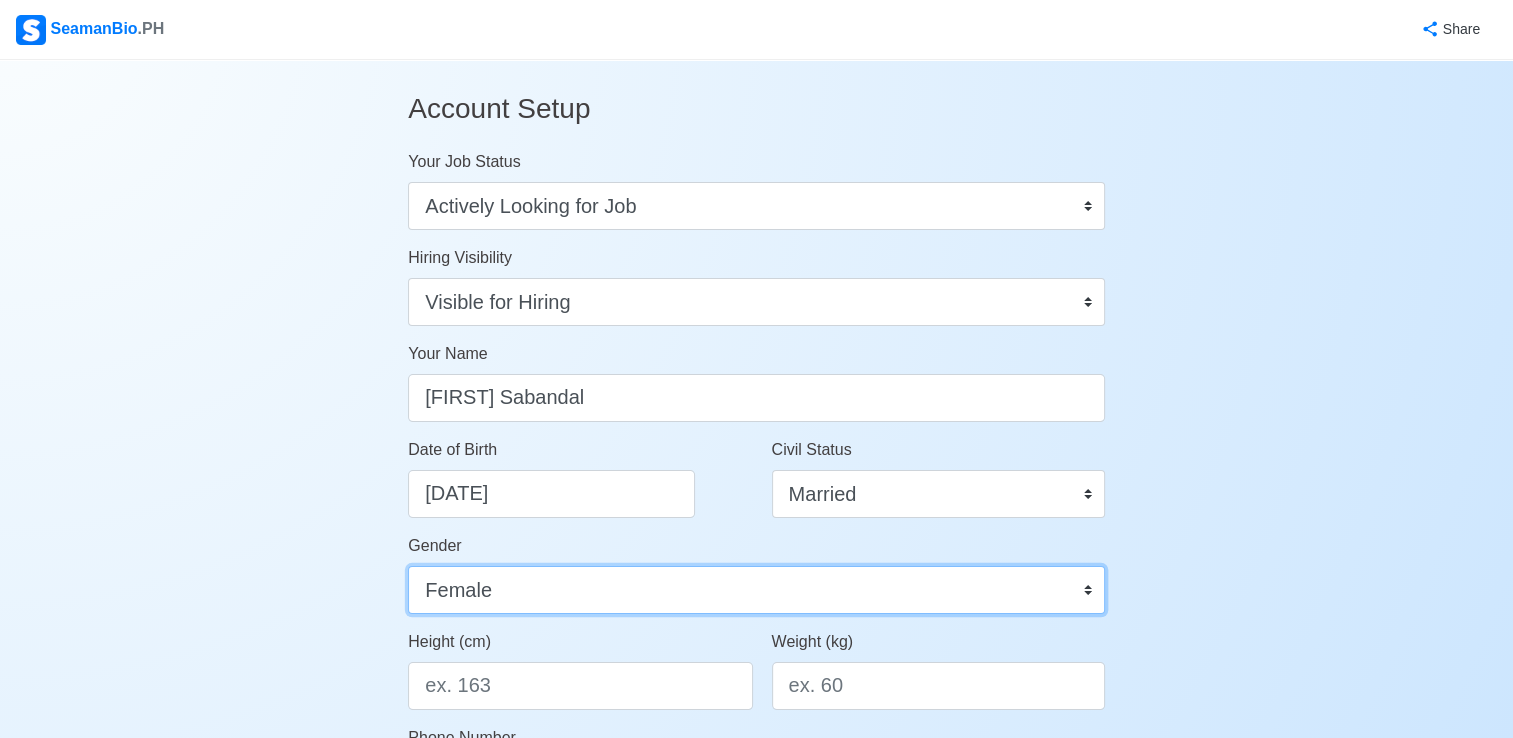 select on "Male" 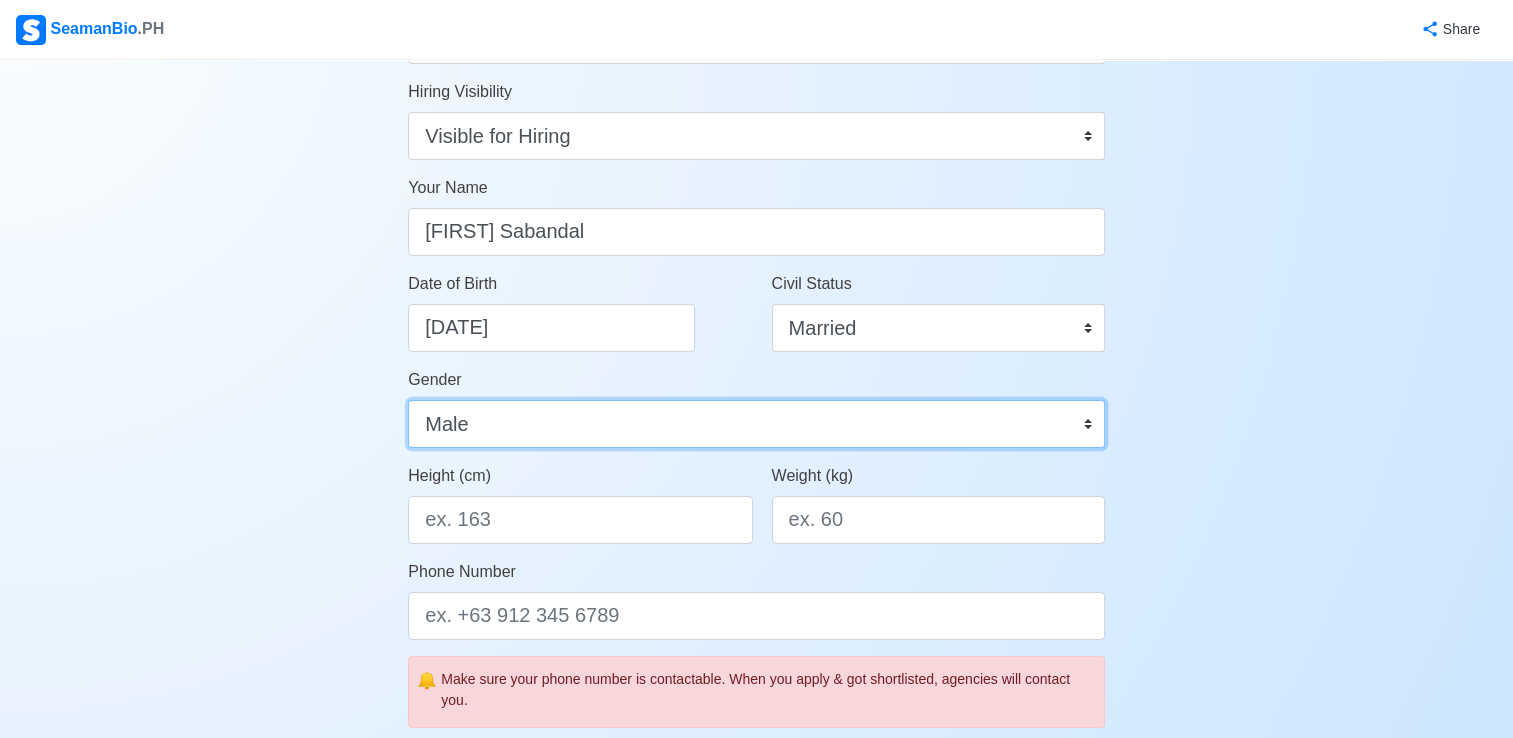 scroll, scrollTop: 203, scrollLeft: 0, axis: vertical 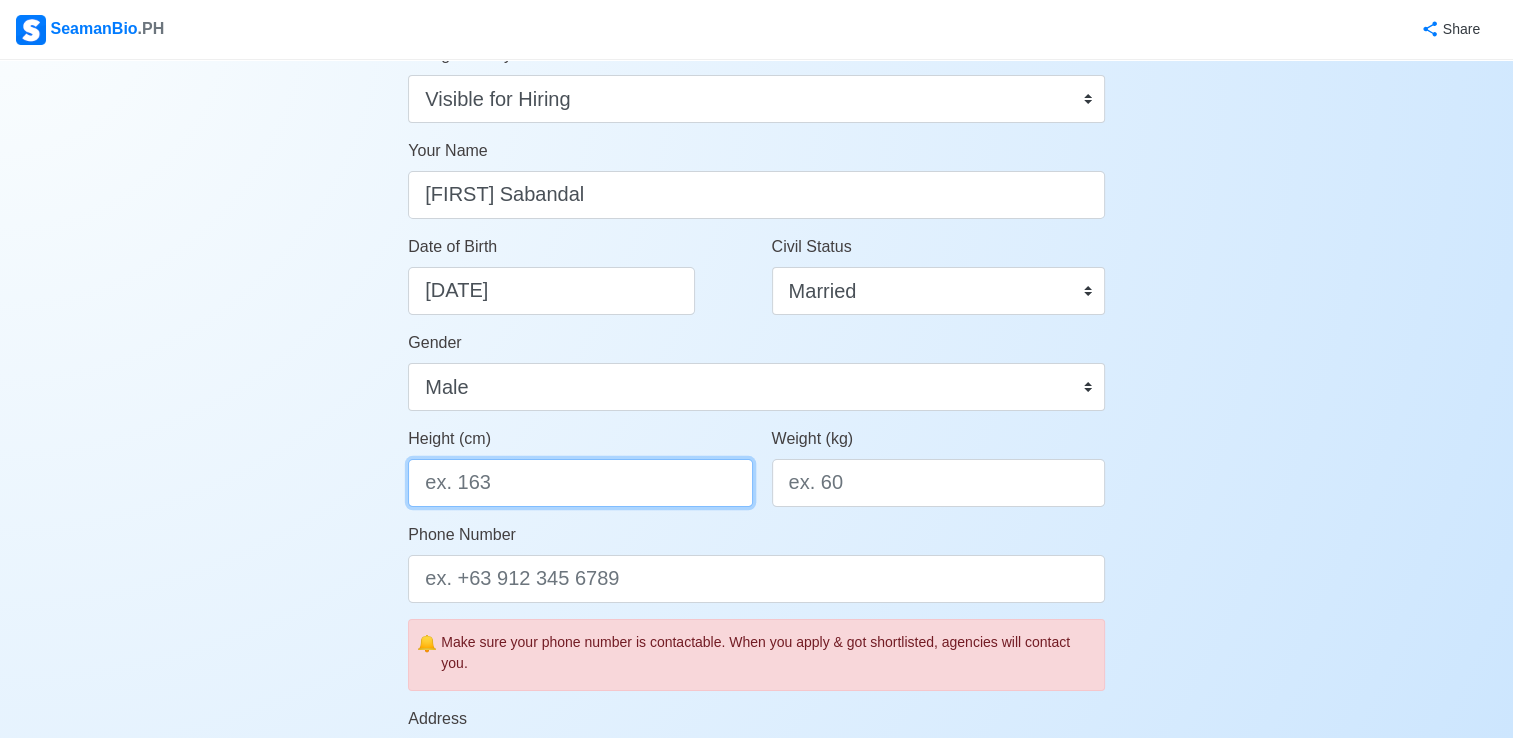 click on "Height (cm)" at bounding box center [580, 483] 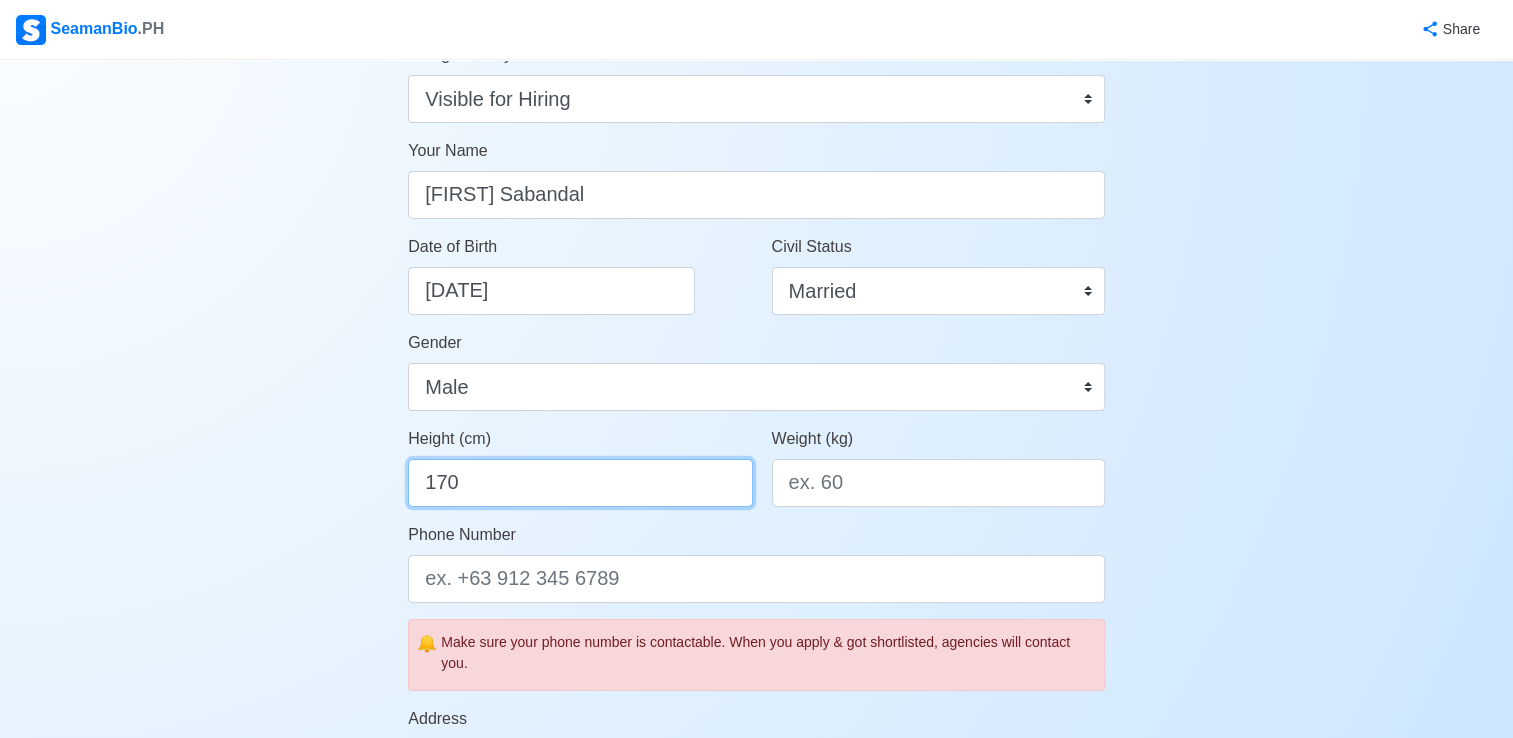 type on "170" 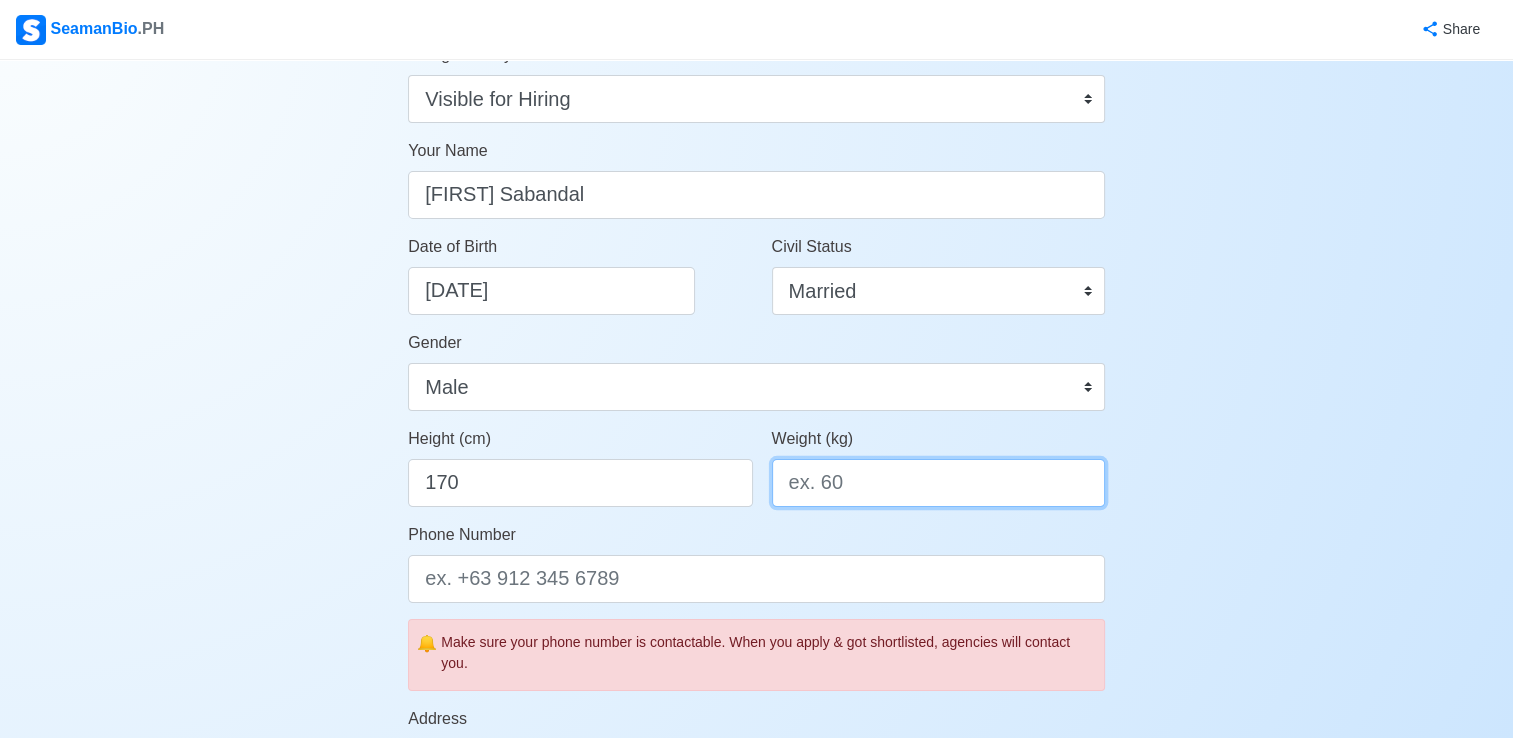 click on "Weight (kg)" at bounding box center (938, 483) 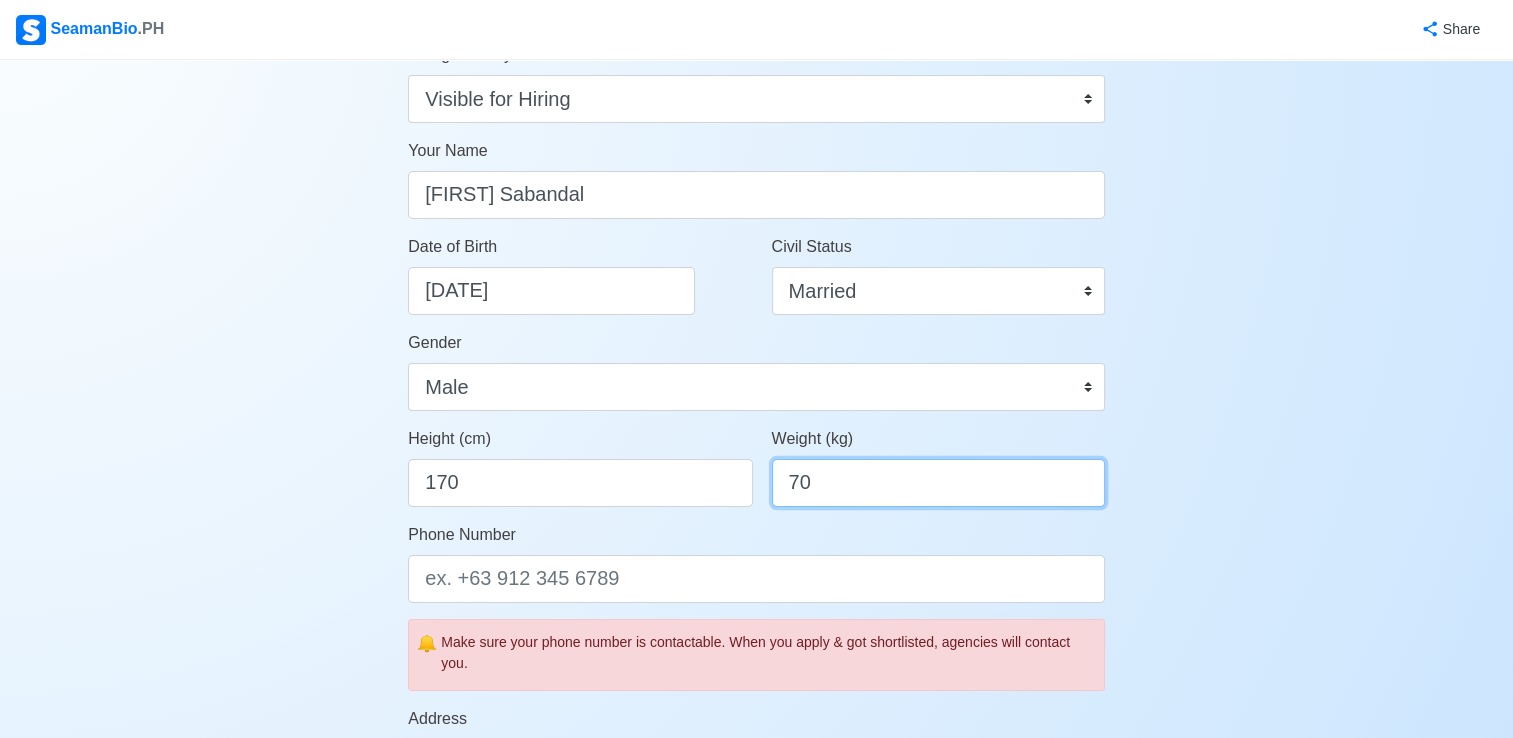 type on "70" 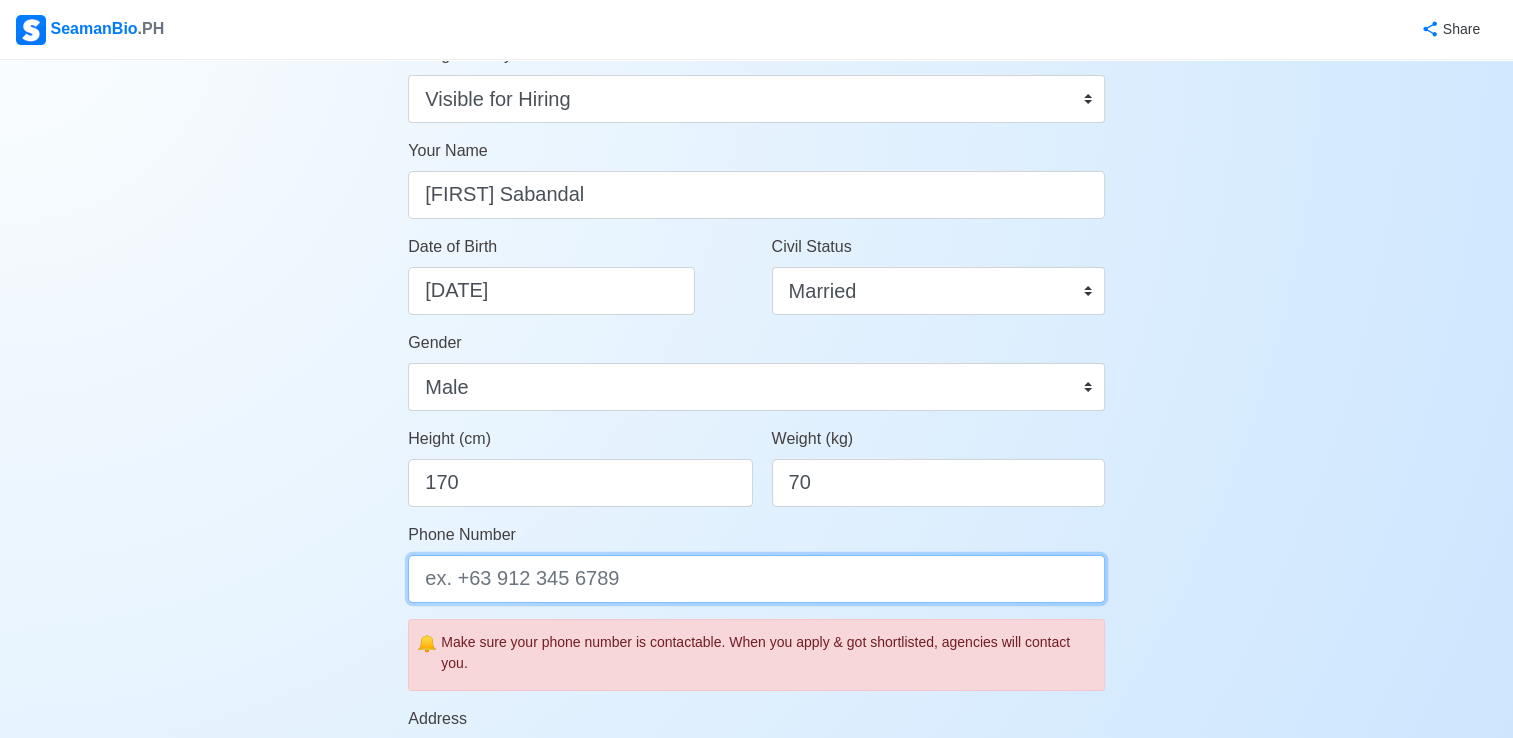 click on "Phone Number" at bounding box center [756, 579] 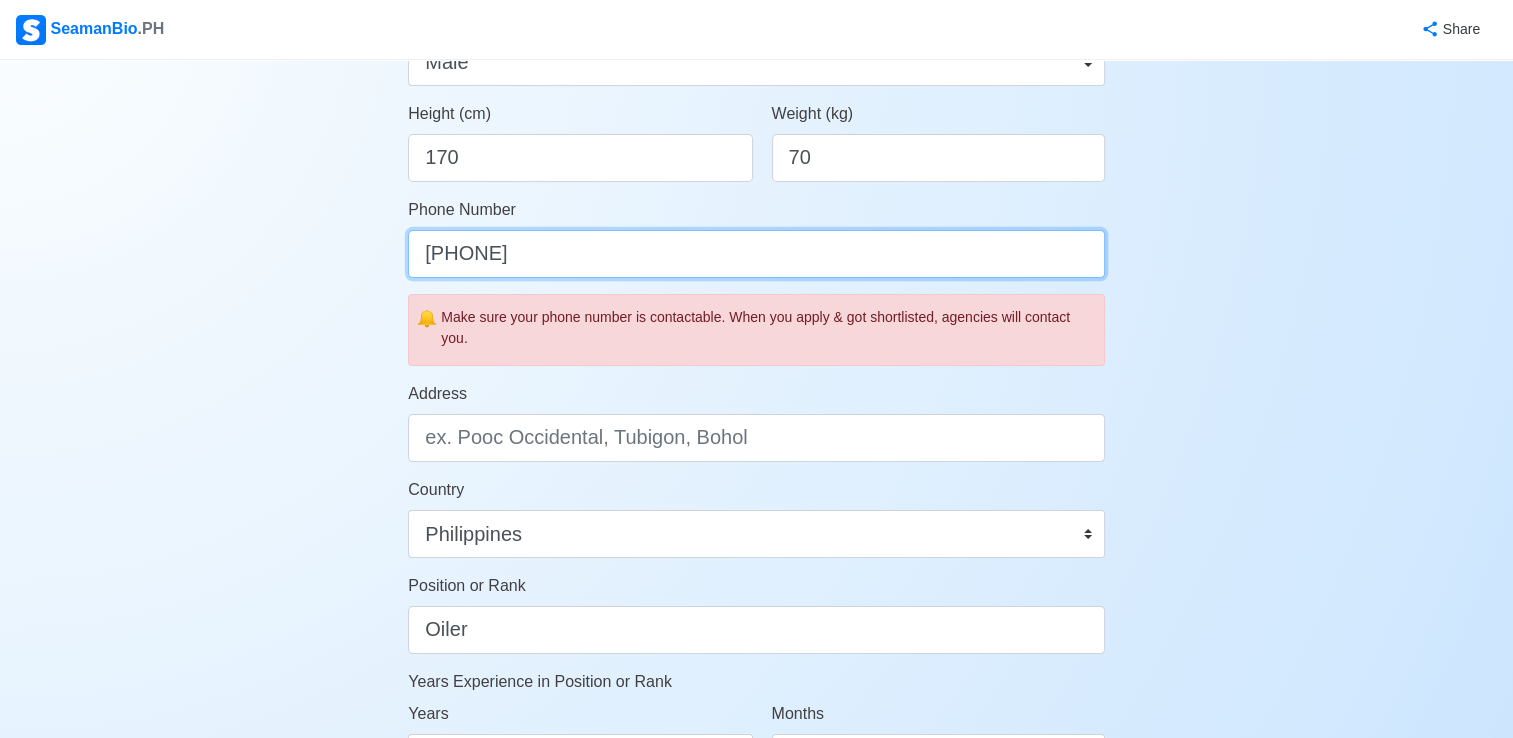 scroll, scrollTop: 541, scrollLeft: 0, axis: vertical 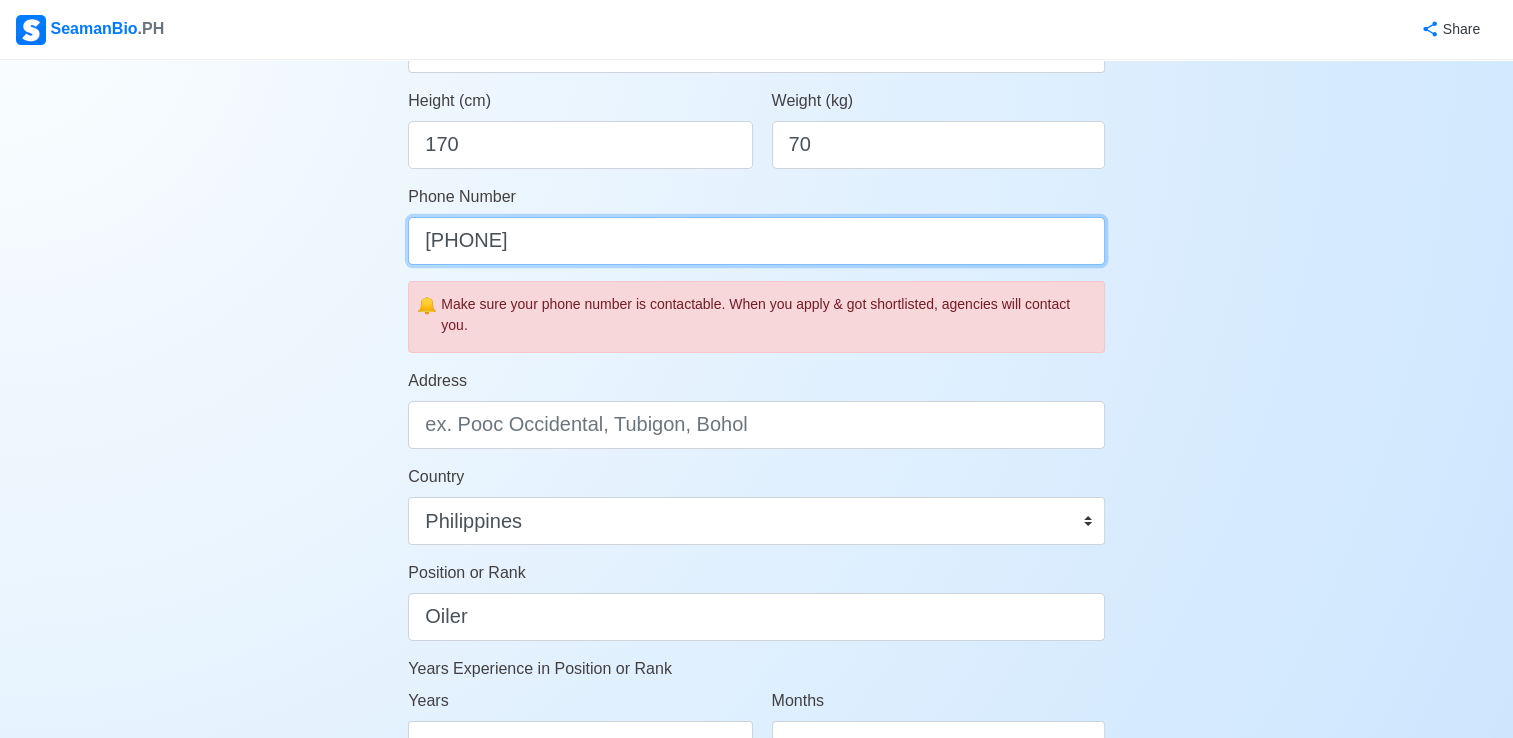 type on "09928562780" 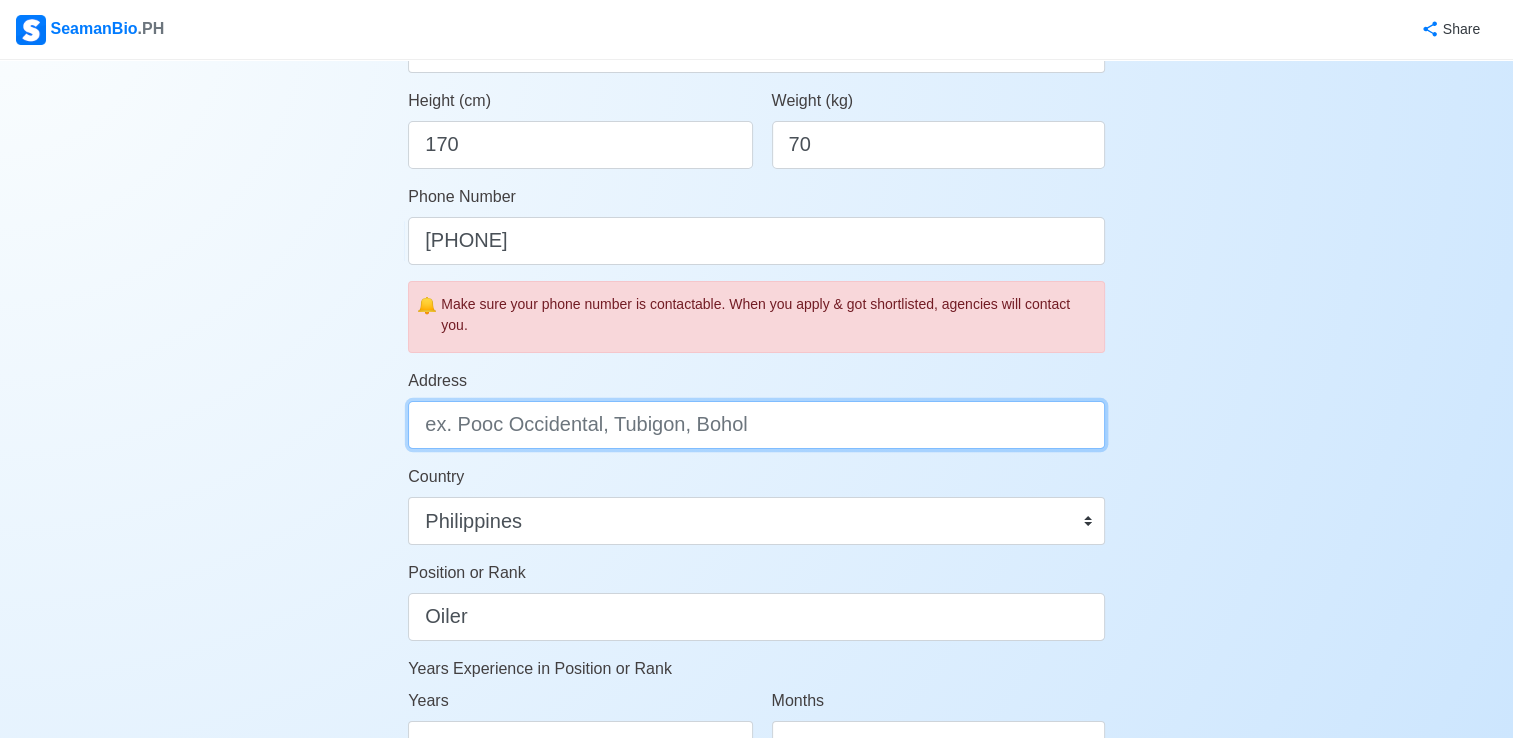 click on "Address" at bounding box center (756, 425) 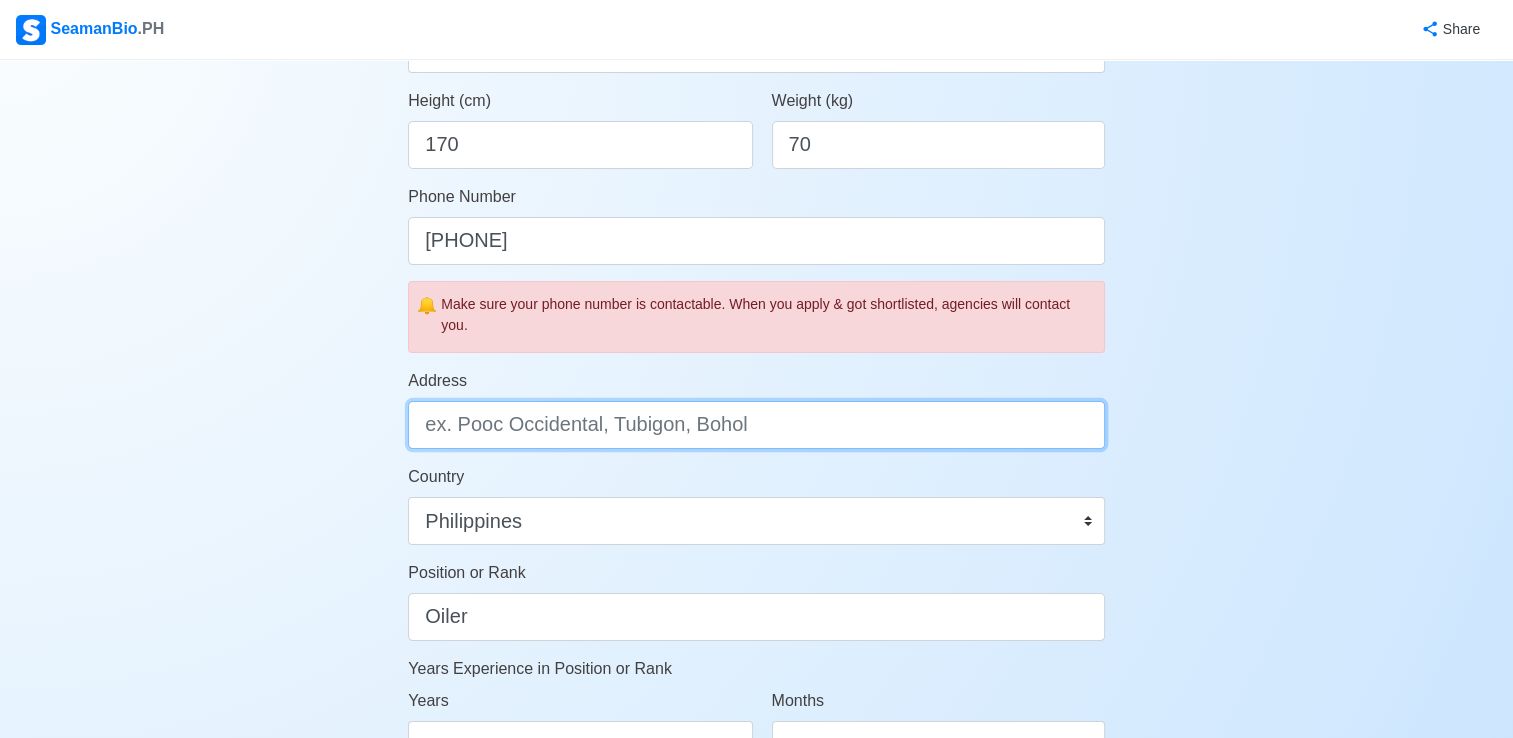 click on "Address" at bounding box center (756, 425) 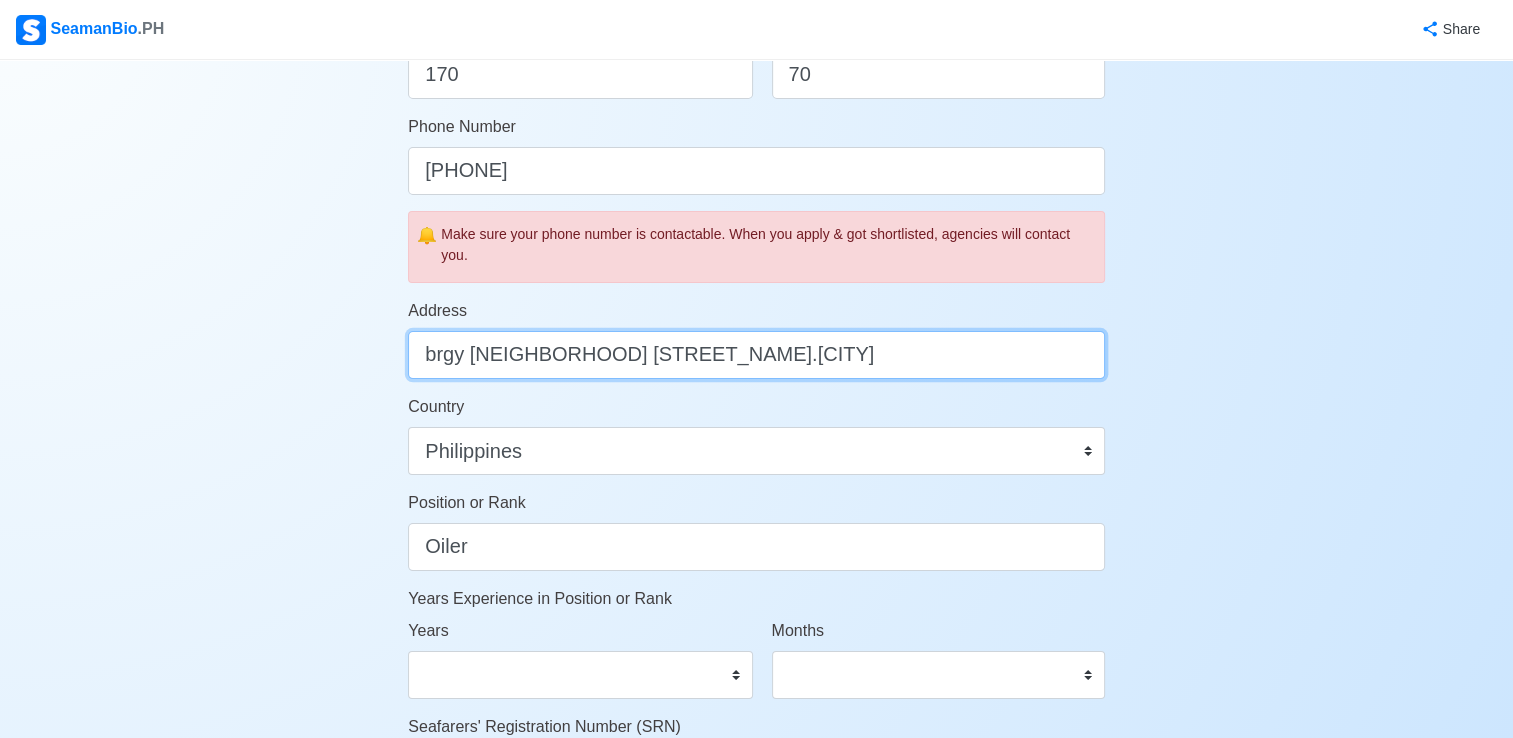 scroll, scrollTop: 641, scrollLeft: 0, axis: vertical 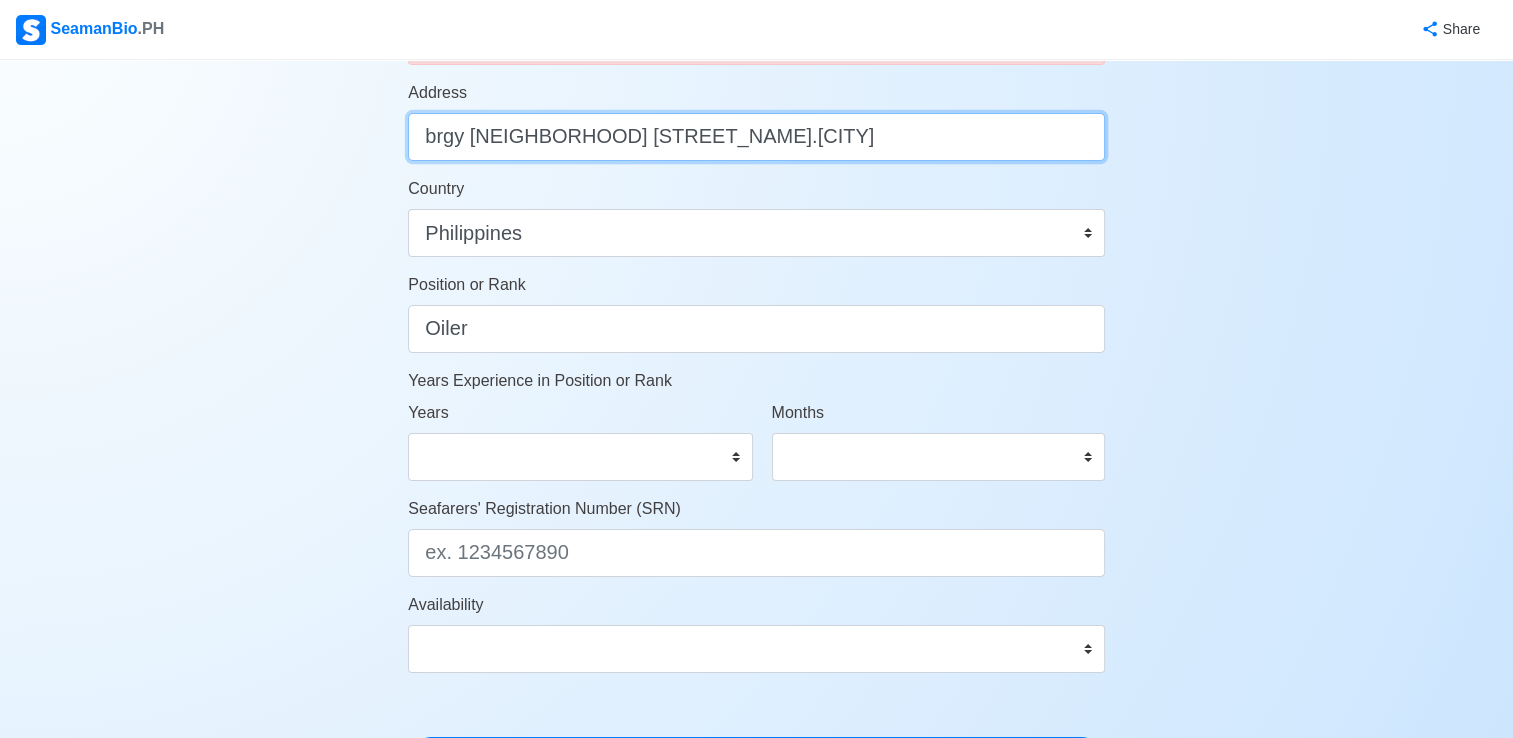 type on "brgy tinago San miguel St.Bato leyte" 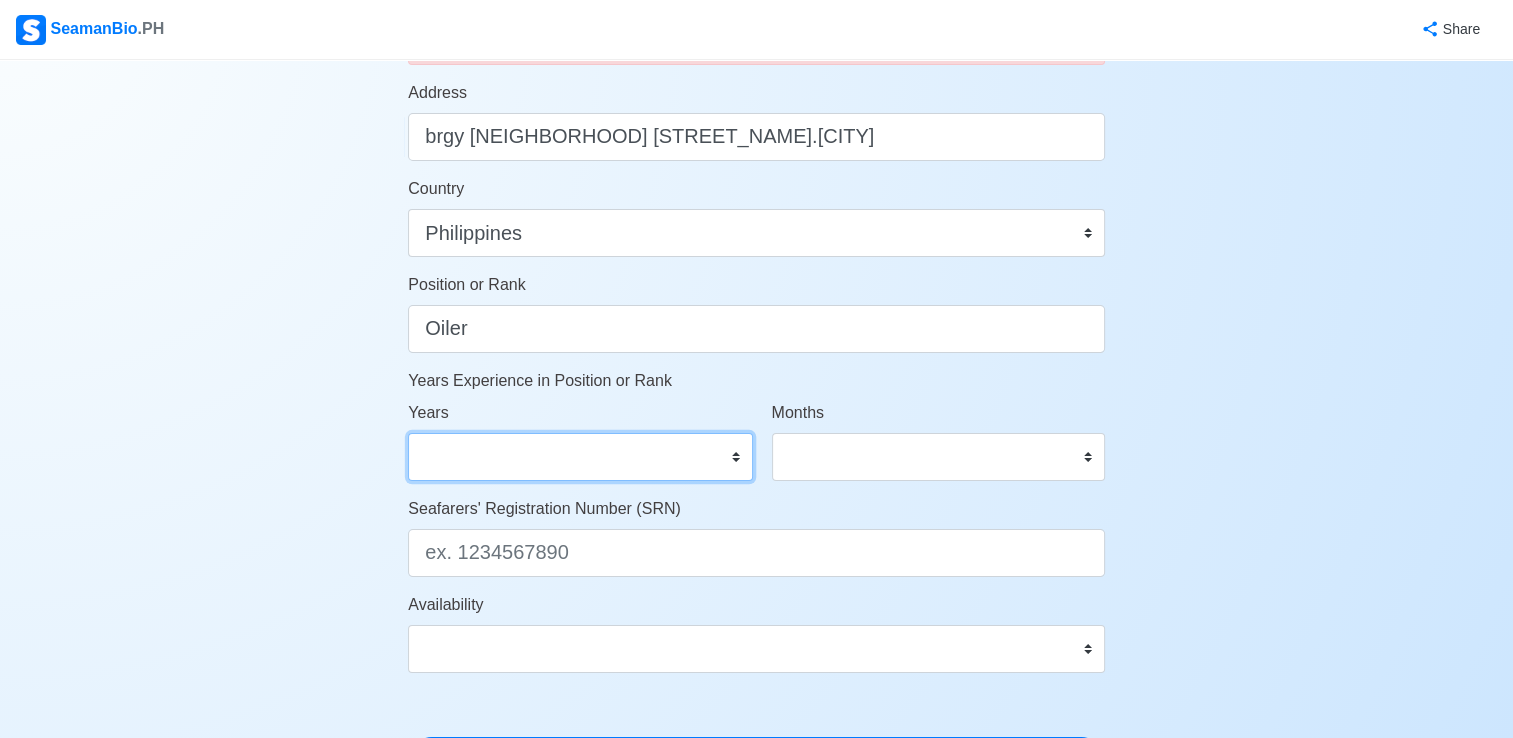 click on "0 1 2 3 4 5 6 7 8 9 10 11 12 13 14 15 16 17 18 19 20 21 22 23 24 25 26 27 28 29 30 31 32 33 34 35 36 37 38 39 40 41 42 43 44 45 46 47 48 49 50" at bounding box center (580, 457) 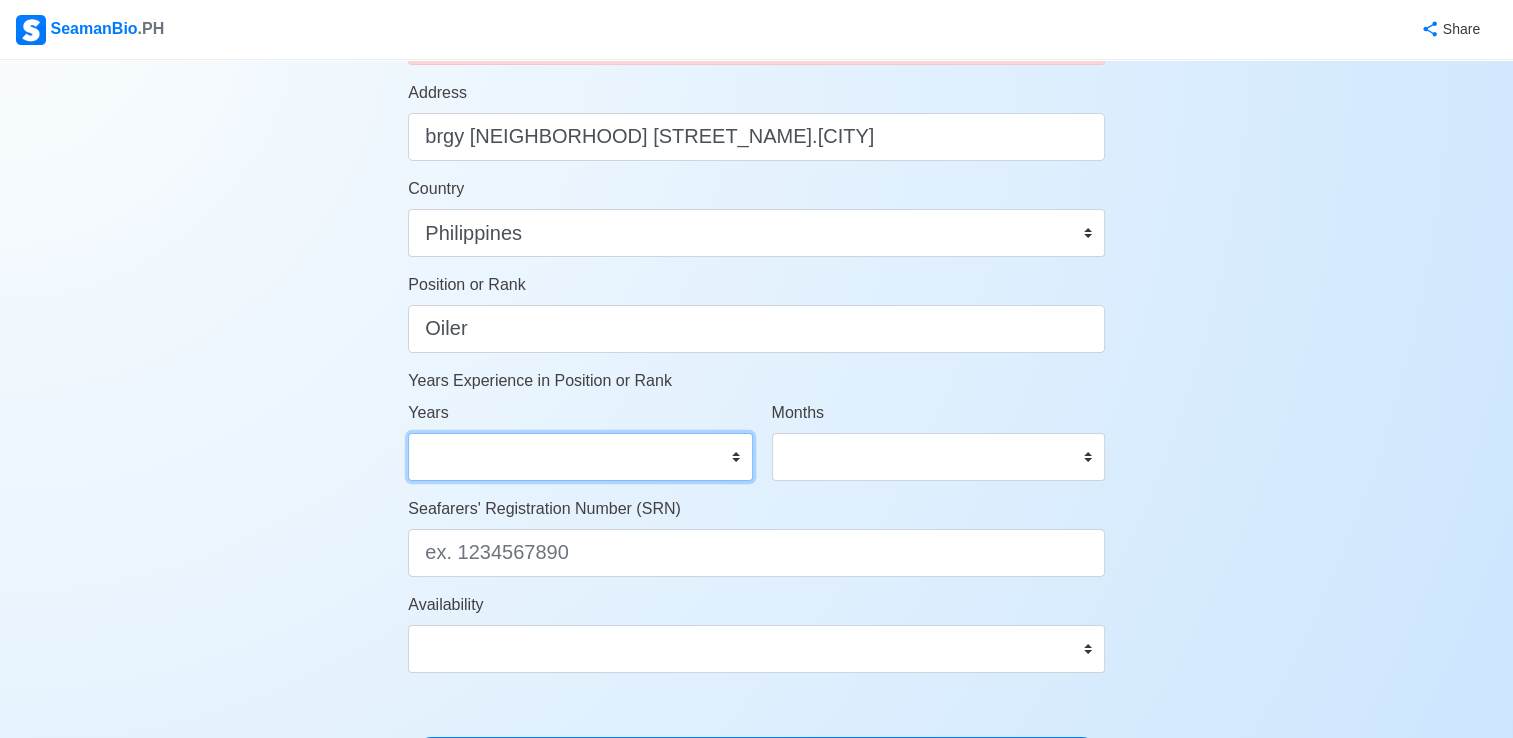 select on "6" 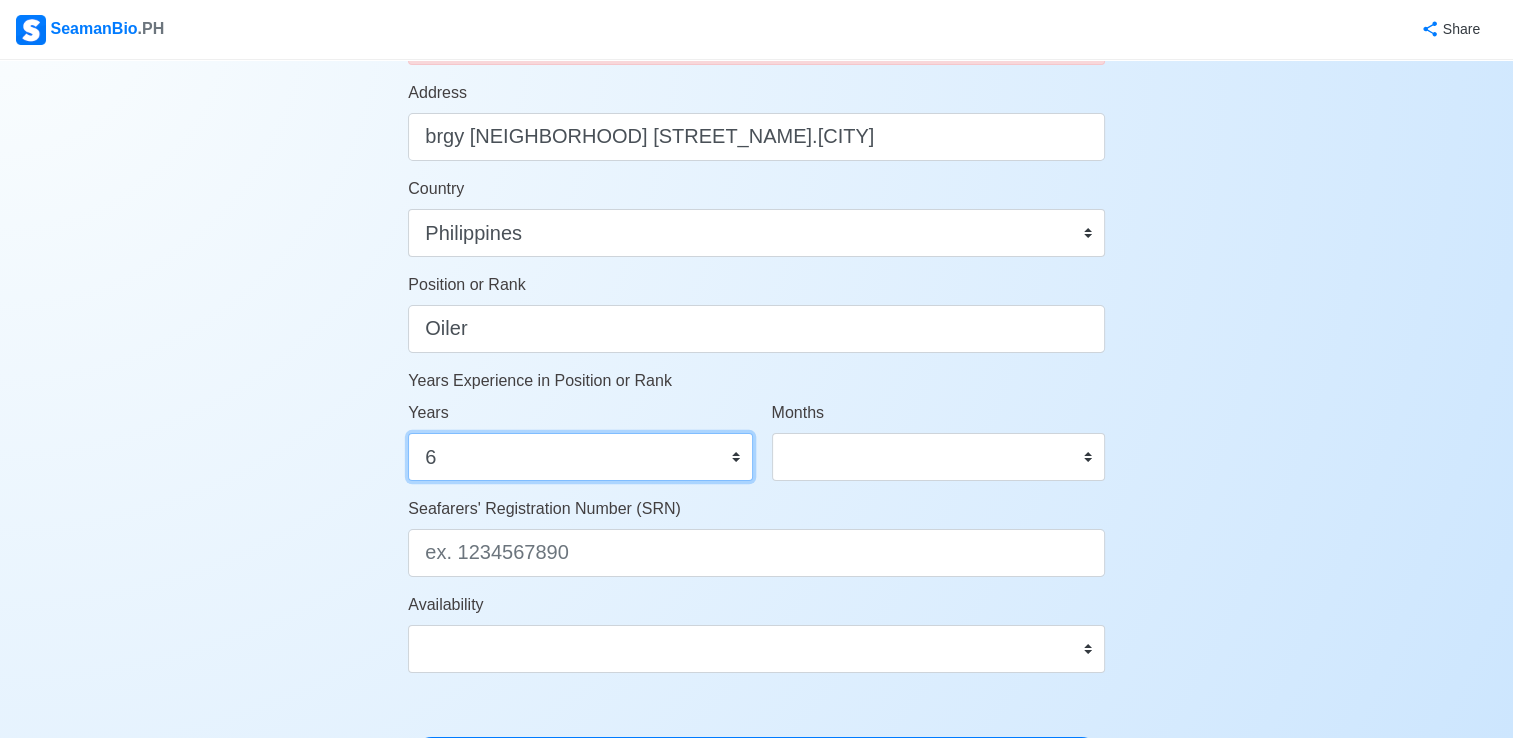 click on "0 1 2 3 4 5 6 7 8 9 10 11 12 13 14 15 16 17 18 19 20 21 22 23 24 25 26 27 28 29 30 31 32 33 34 35 36 37 38 39 40 41 42 43 44 45 46 47 48 49 50" at bounding box center (580, 457) 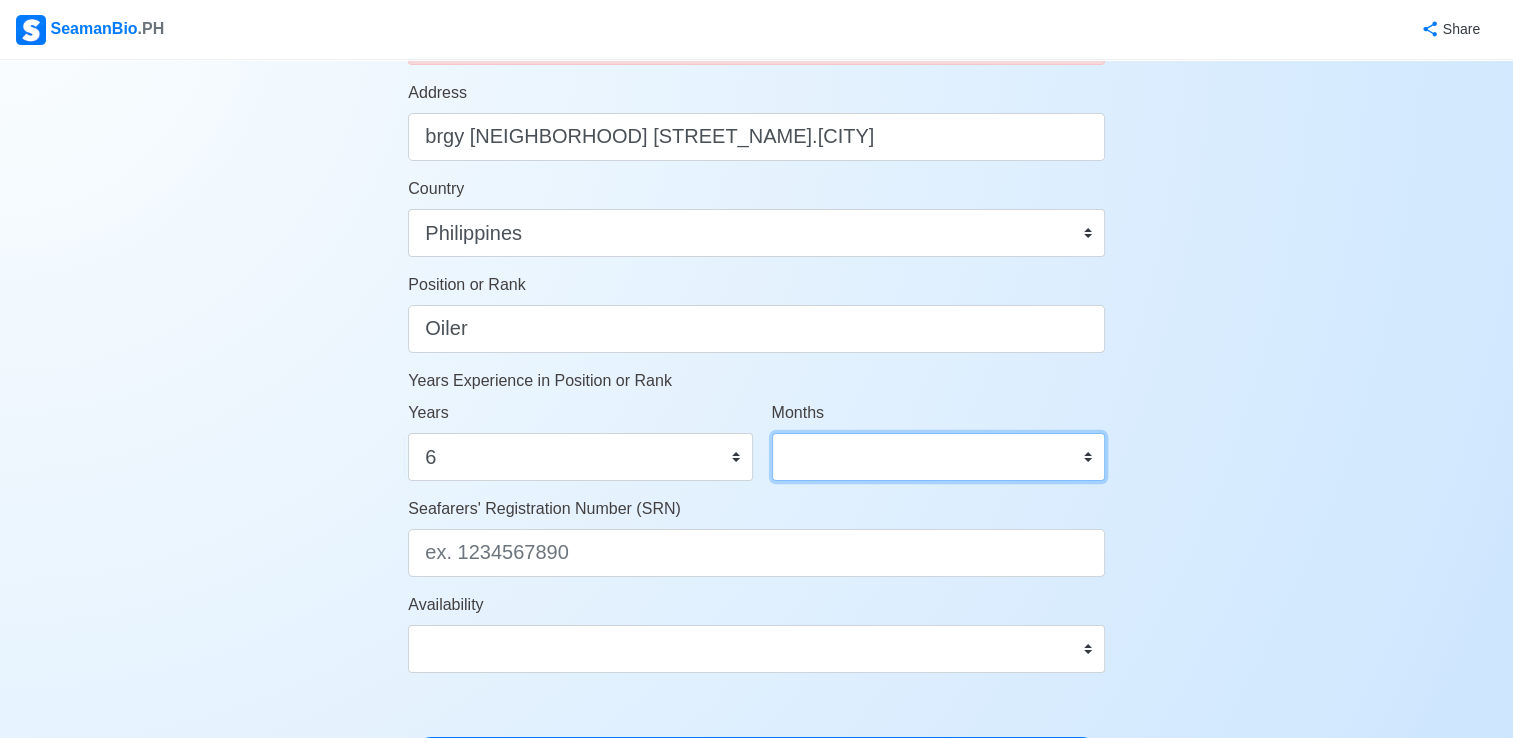 click on "0 1 2 3 4 5 6 7 8 9 10 11" at bounding box center (938, 457) 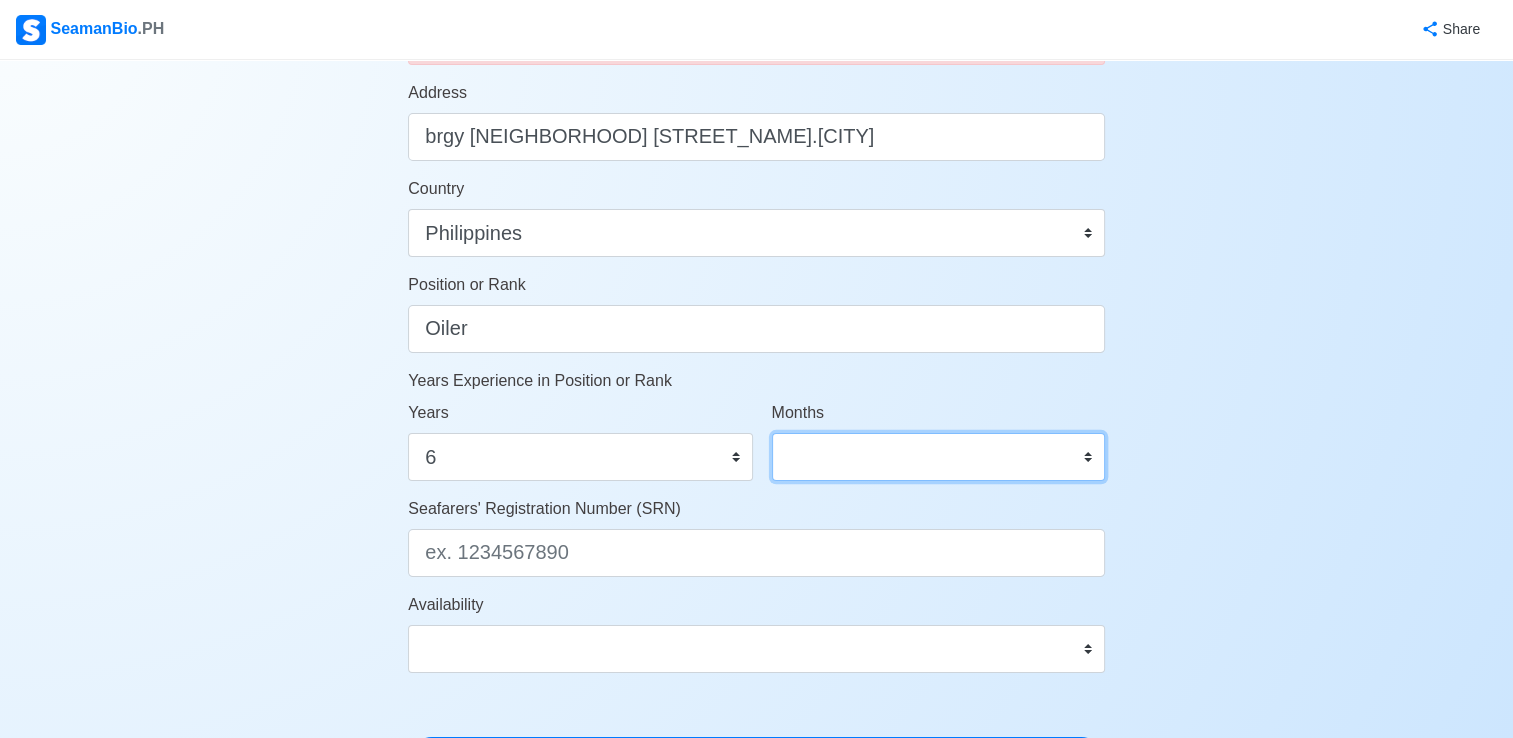 select on "9" 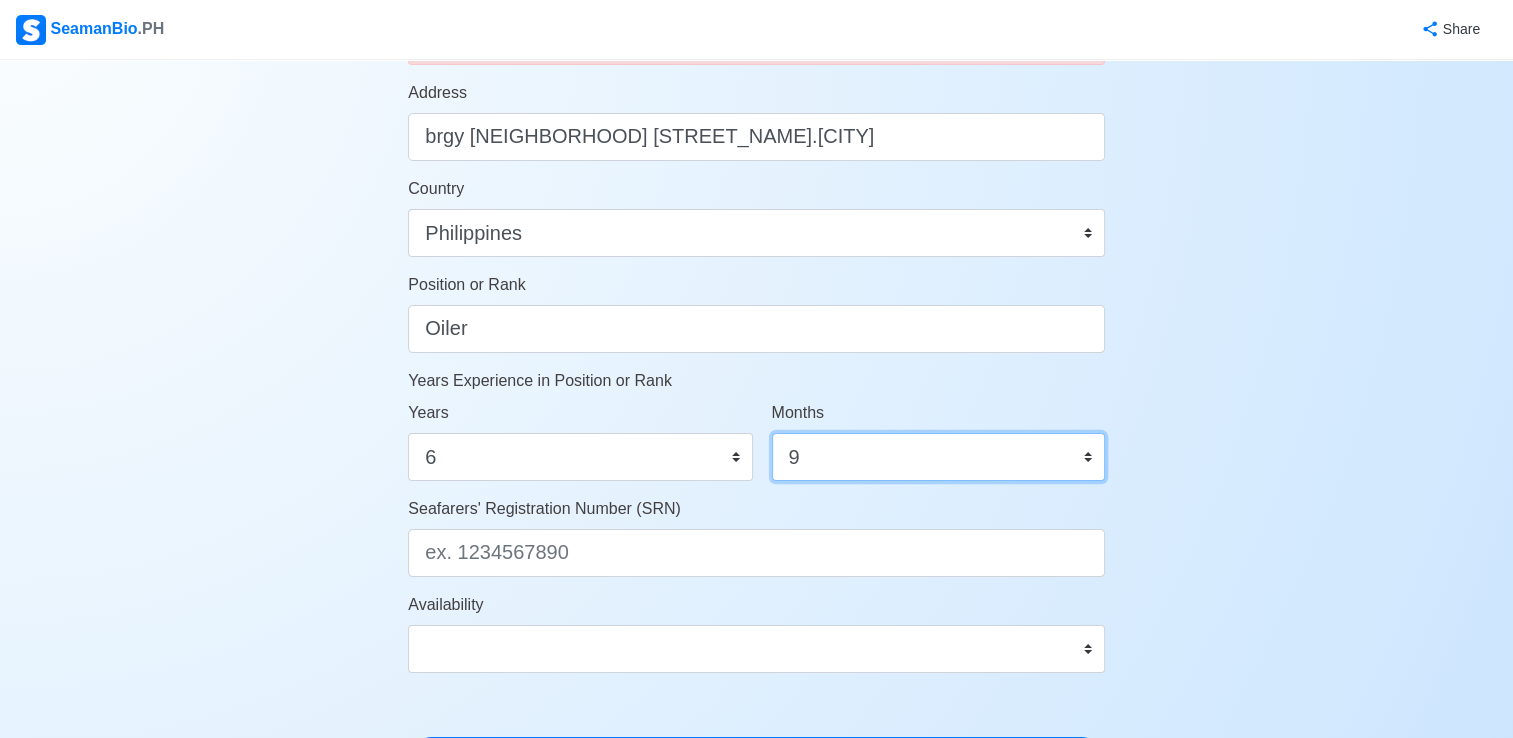 click on "0 1 2 3 4 5 6 7 8 9 10 11" at bounding box center [938, 457] 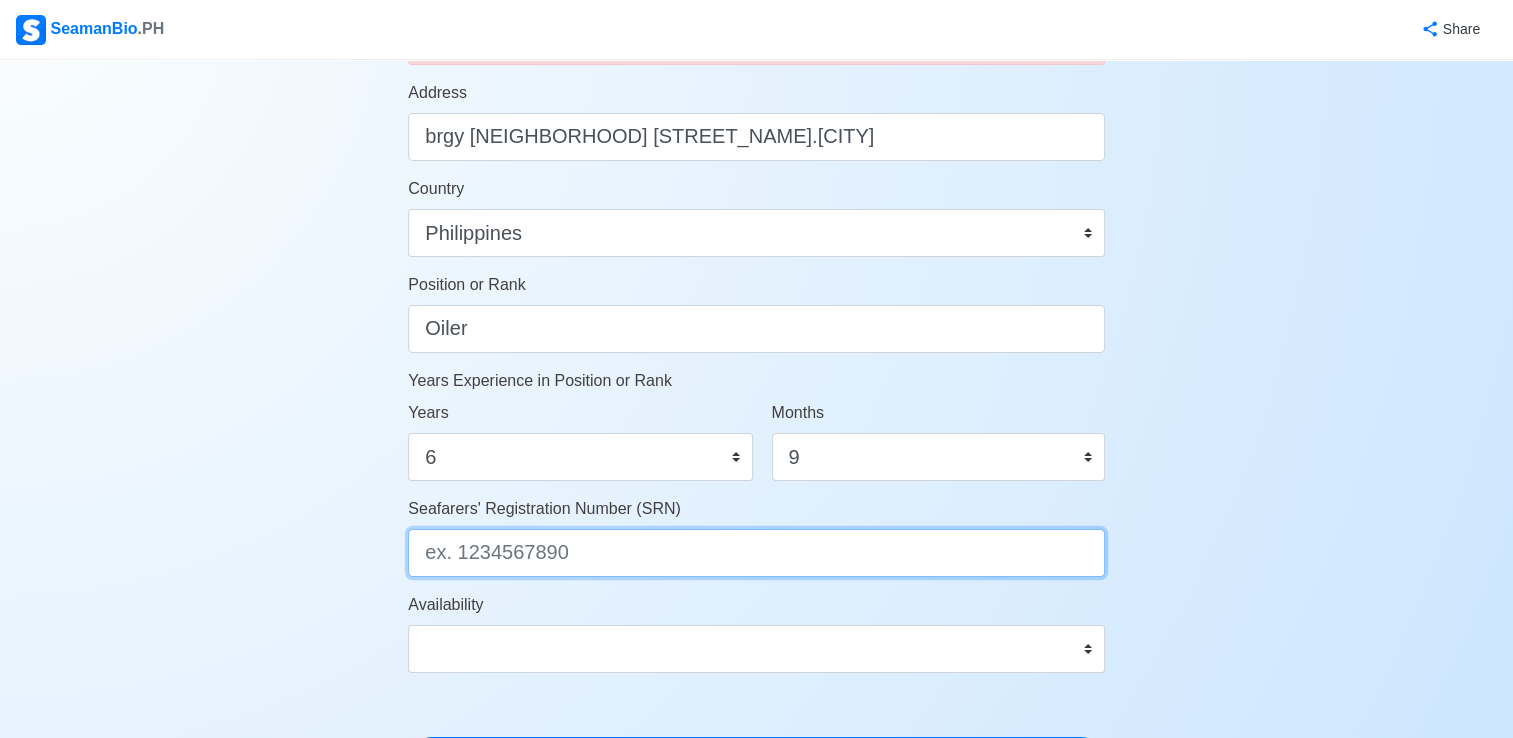 click on "Seafarers' Registration Number (SRN)" at bounding box center (756, 553) 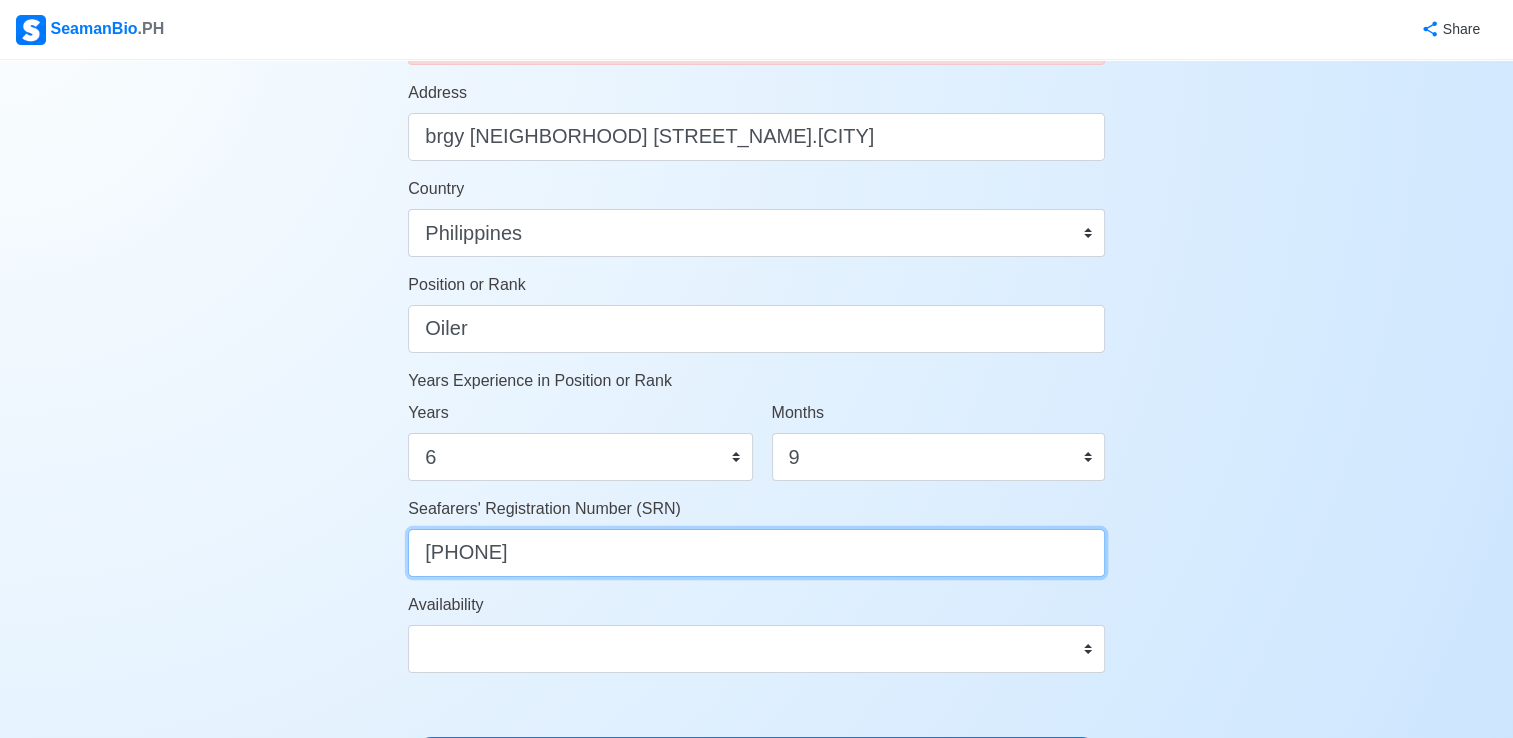type on "9511090082" 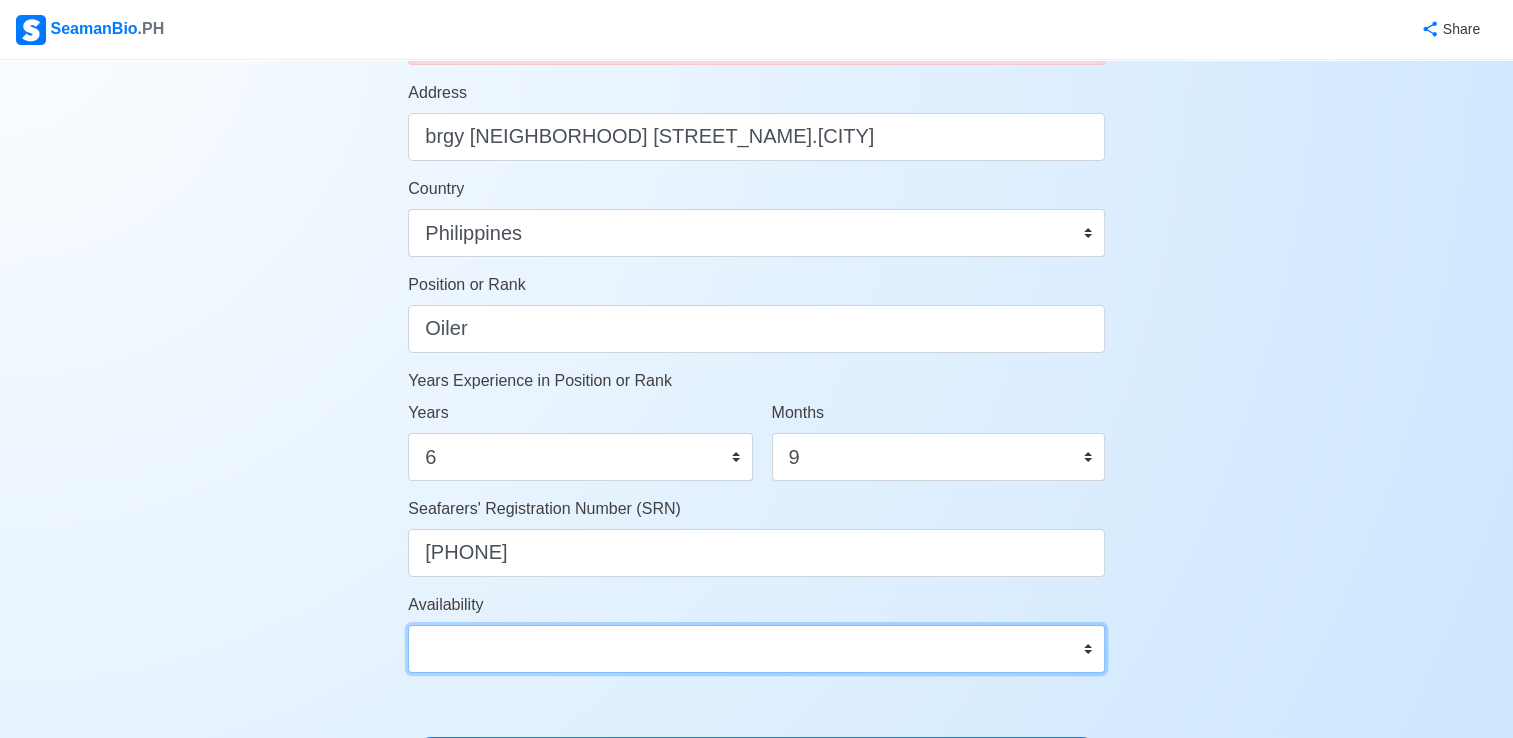 click on "Immediate Sep 2025  Oct 2025  Nov 2025  Dec 2025  Jan 2026  Feb 2026  Mar 2026  Apr 2026  May 2026" at bounding box center [756, 649] 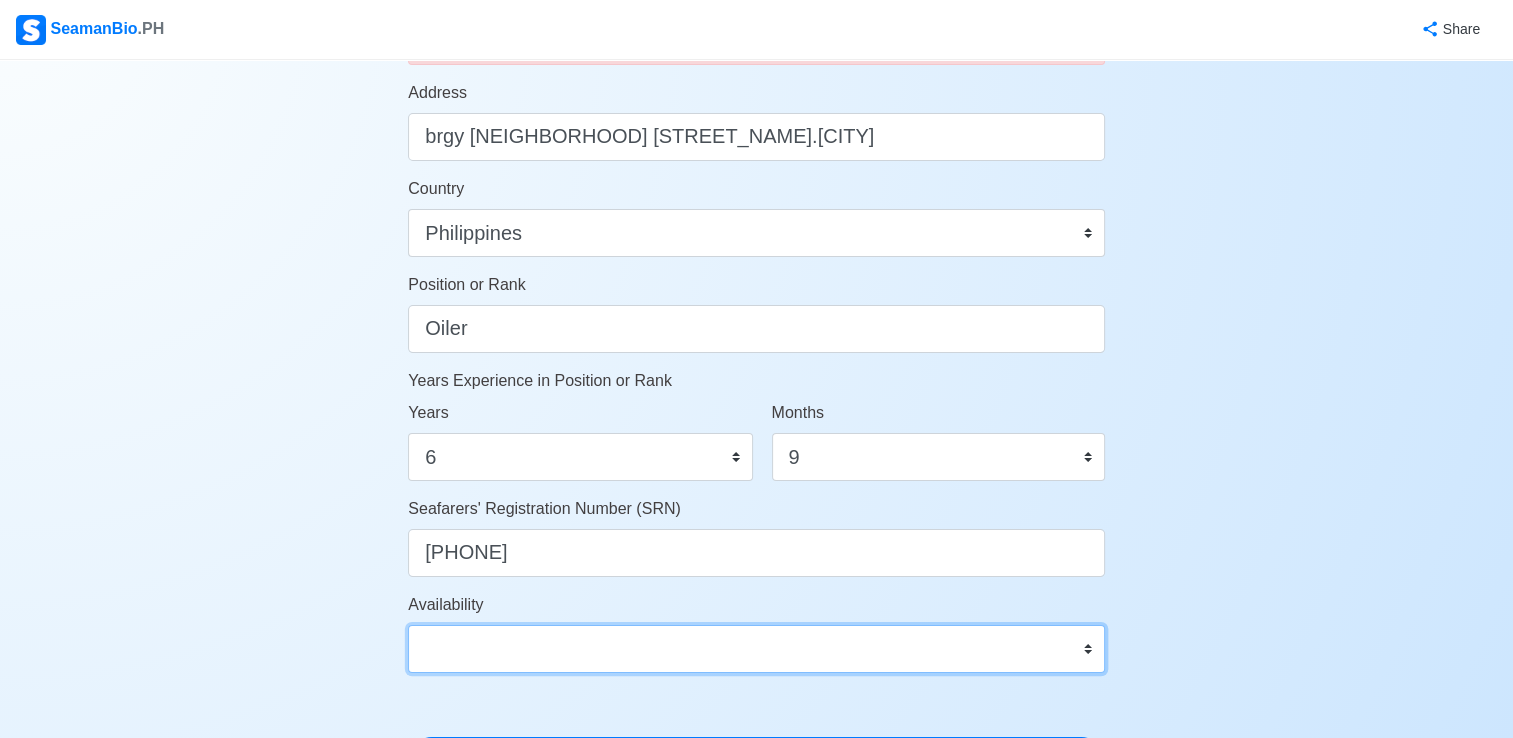 select on "4102416000000" 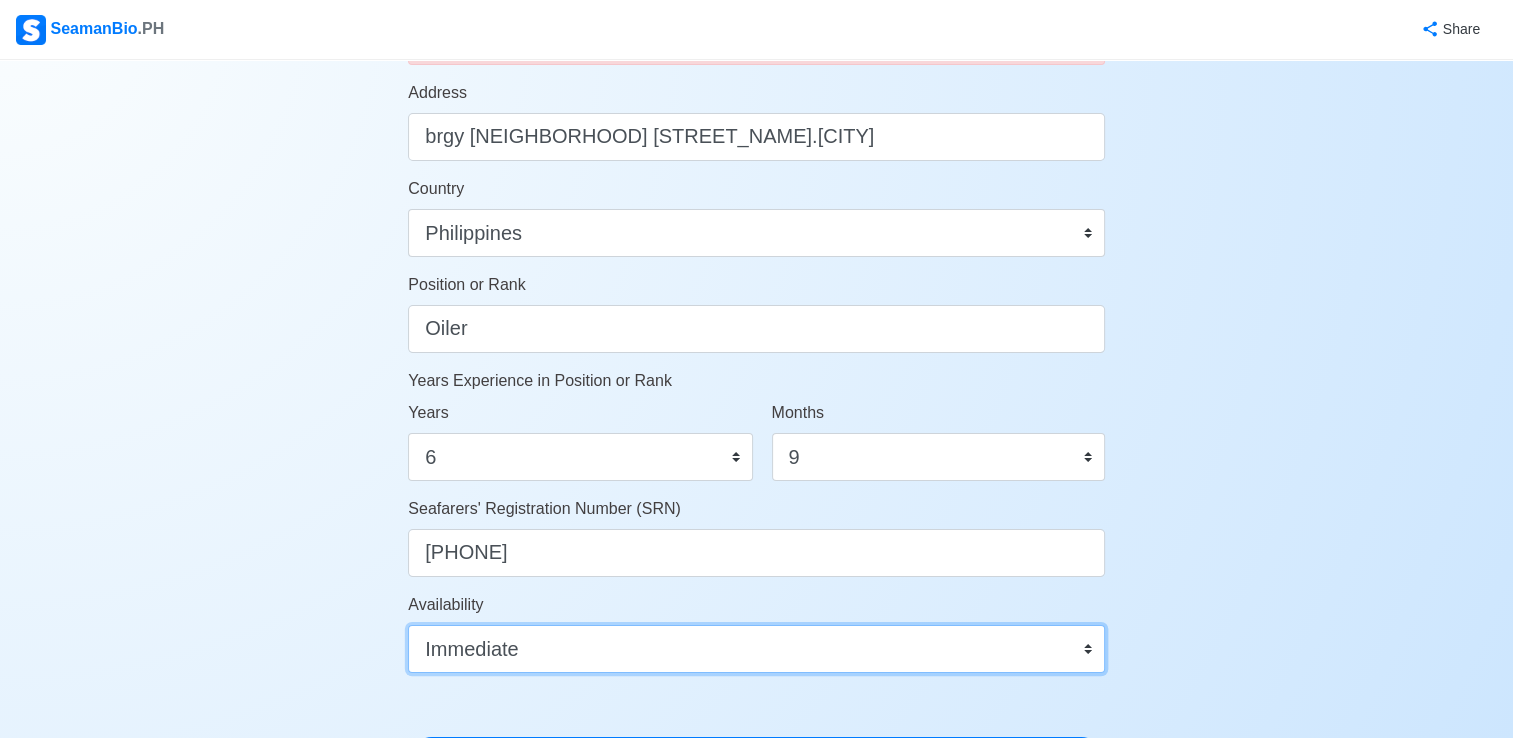 click on "Immediate Sep 2025  Oct 2025  Nov 2025  Dec 2025  Jan 2026  Feb 2026  Mar 2026  Apr 2026  May 2026" at bounding box center [756, 649] 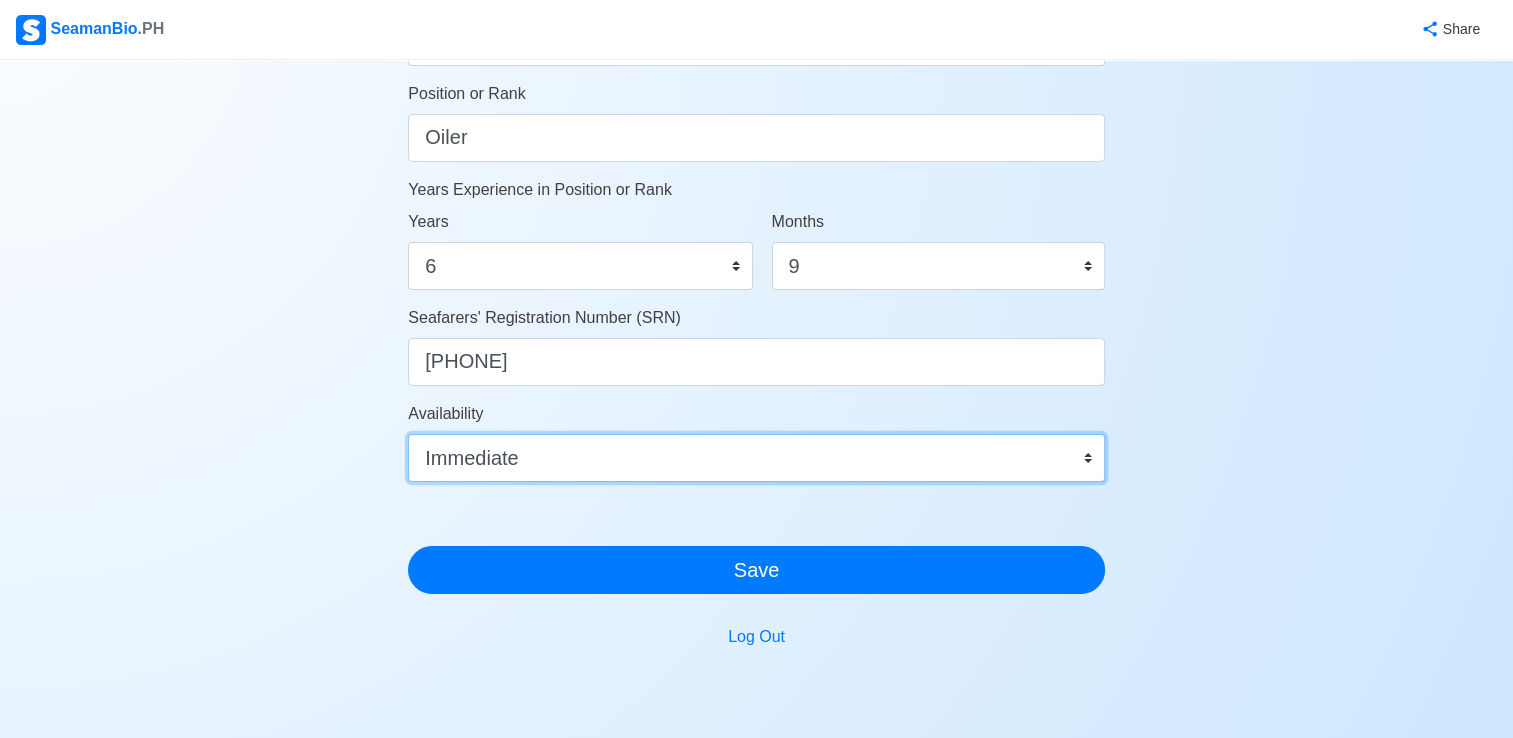 scroll, scrollTop: 1026, scrollLeft: 0, axis: vertical 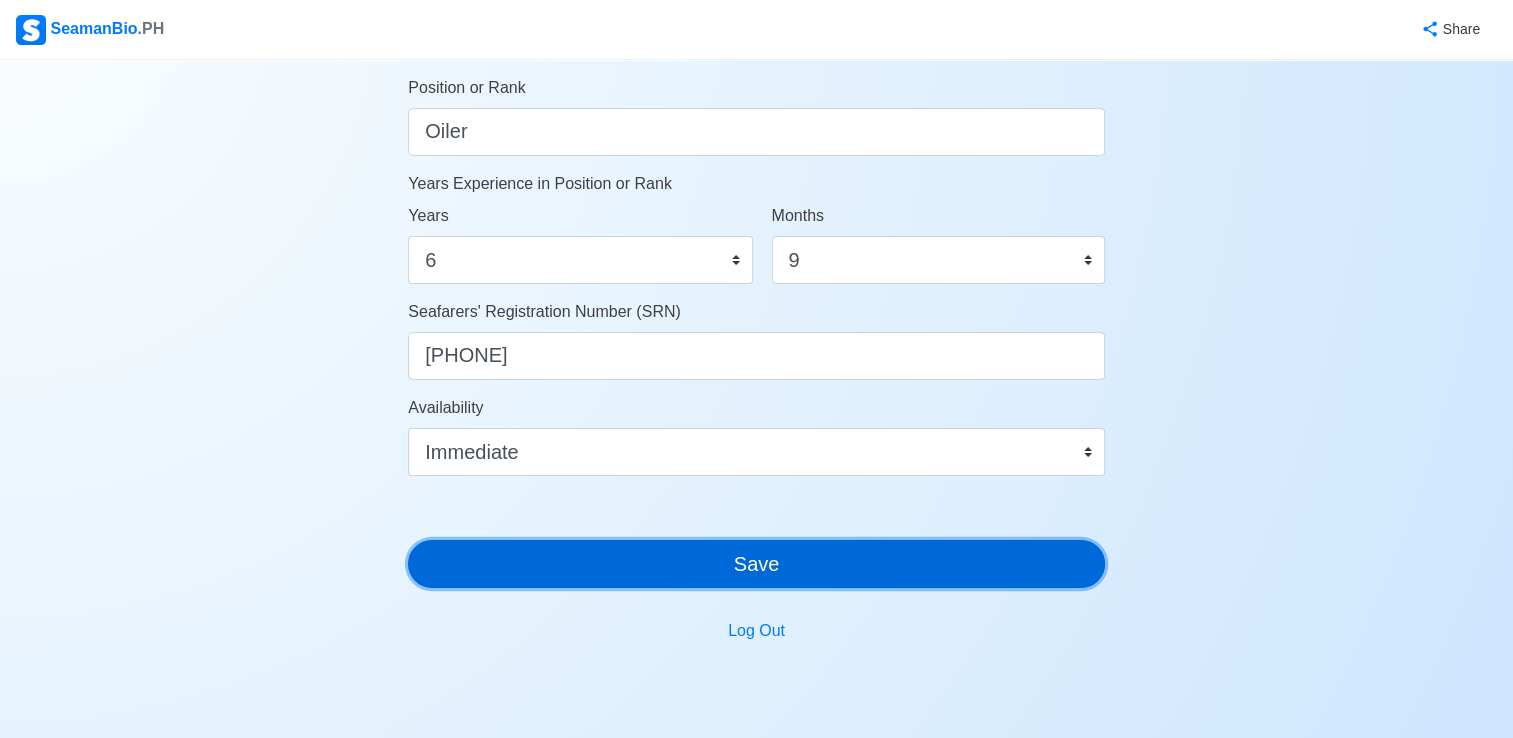 click on "Save" at bounding box center (756, 564) 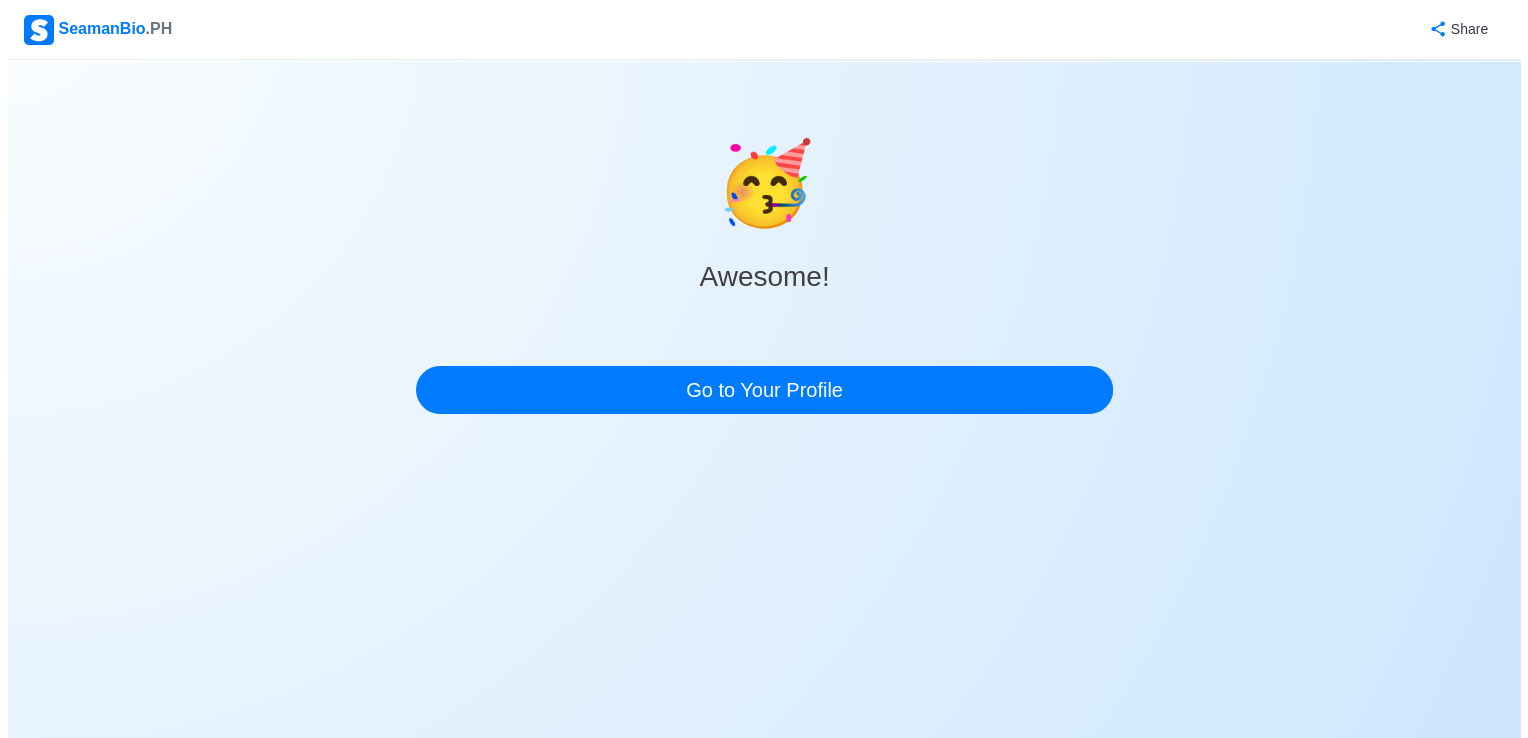 scroll, scrollTop: 0, scrollLeft: 0, axis: both 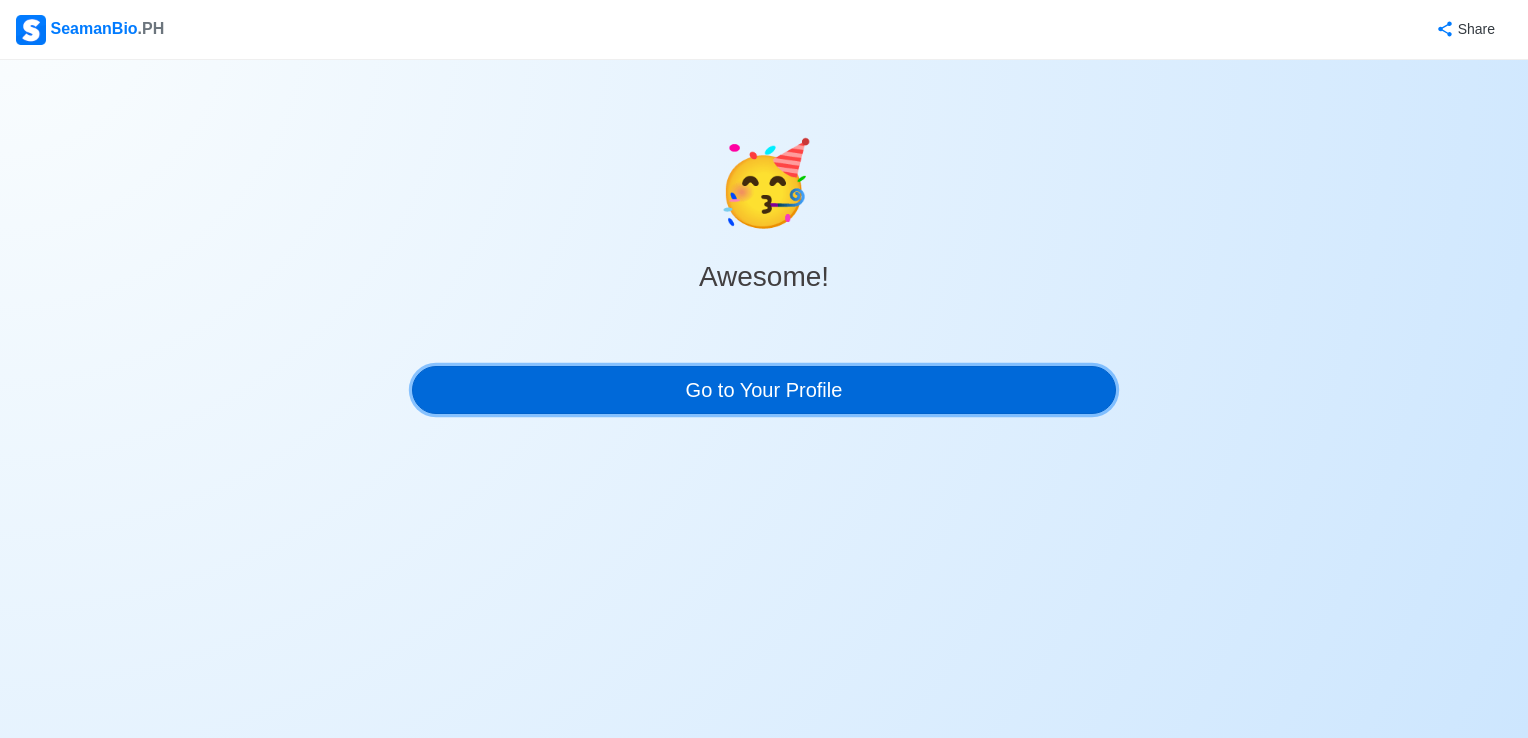 click on "Go to Your Profile" at bounding box center [764, 390] 